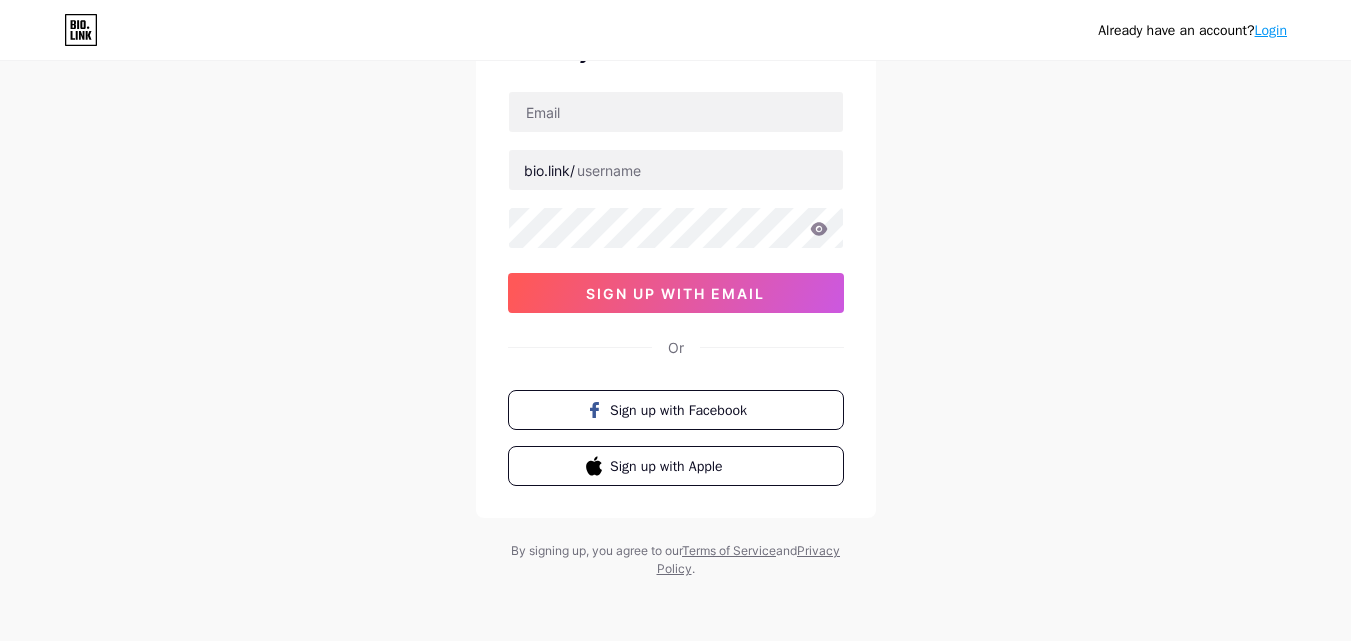 scroll, scrollTop: 124, scrollLeft: 0, axis: vertical 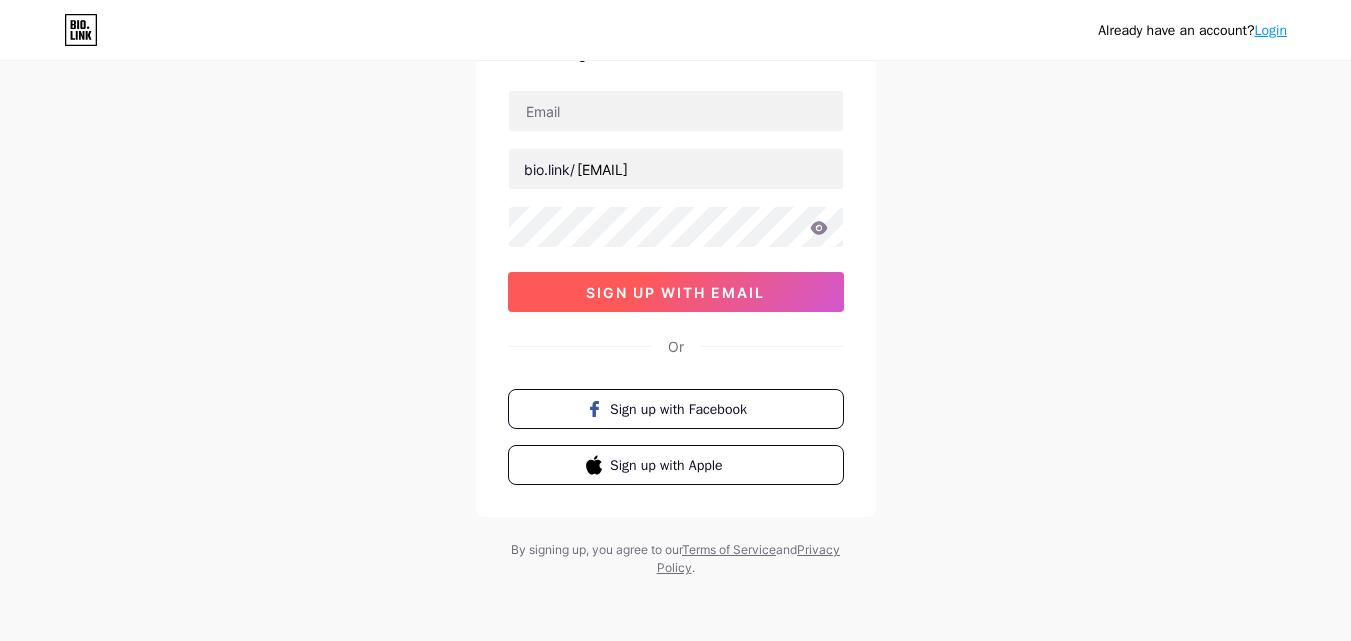 type on "[EMAIL]" 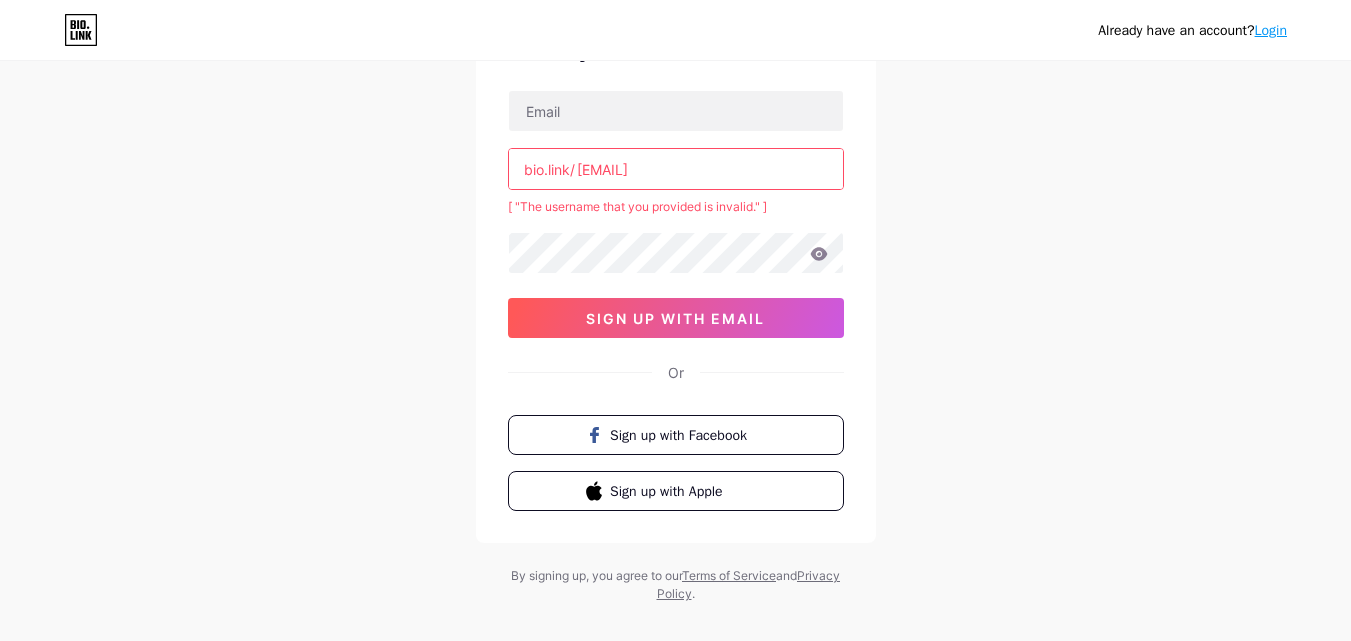 drag, startPoint x: 731, startPoint y: 172, endPoint x: 652, endPoint y: 188, distance: 80.60397 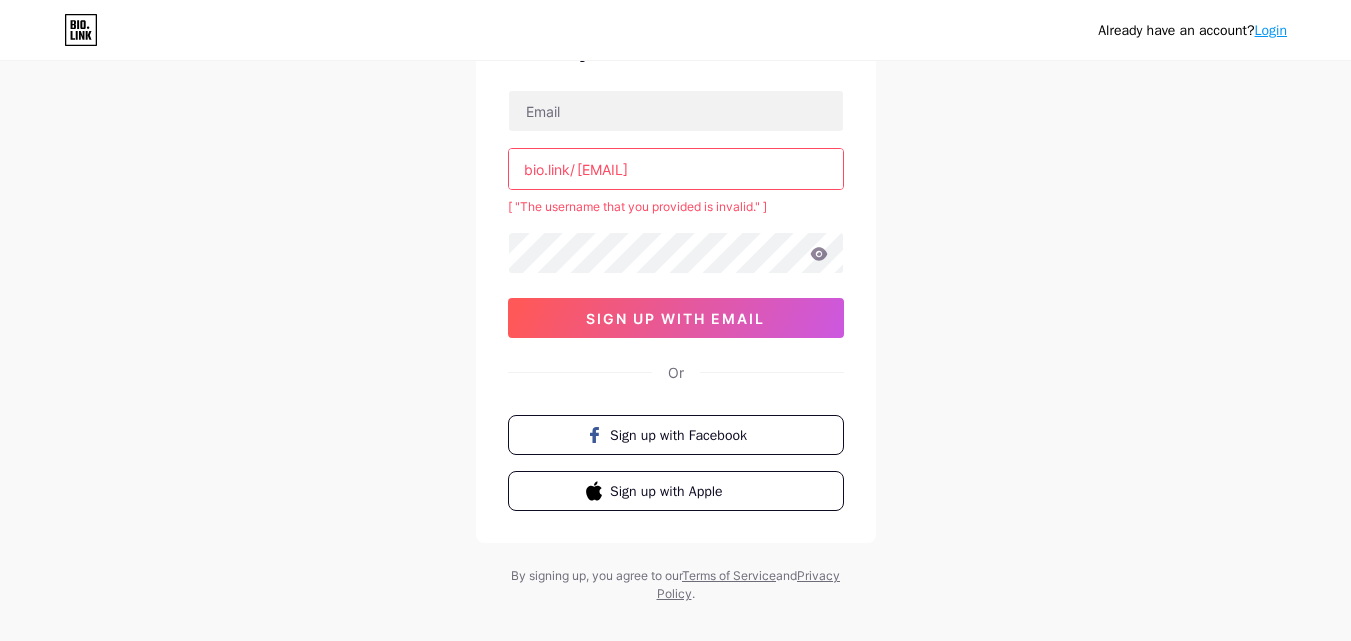 click on "[EMAIL]" at bounding box center (676, 169) 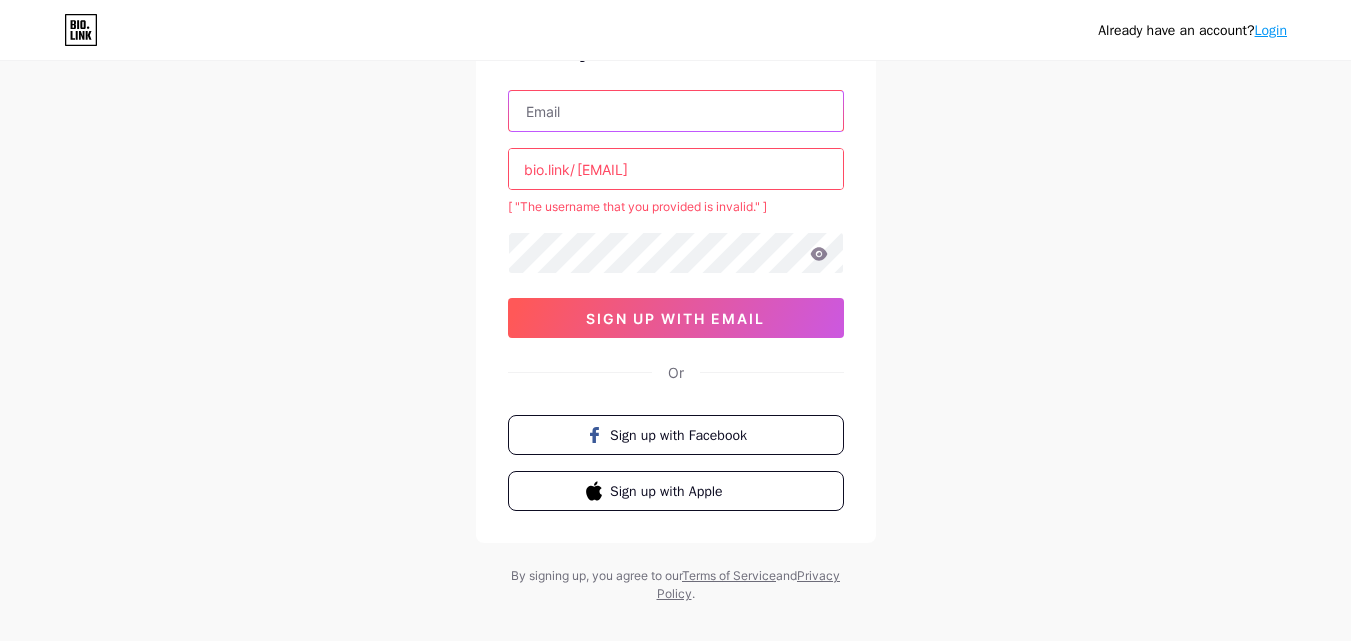 click at bounding box center (676, 111) 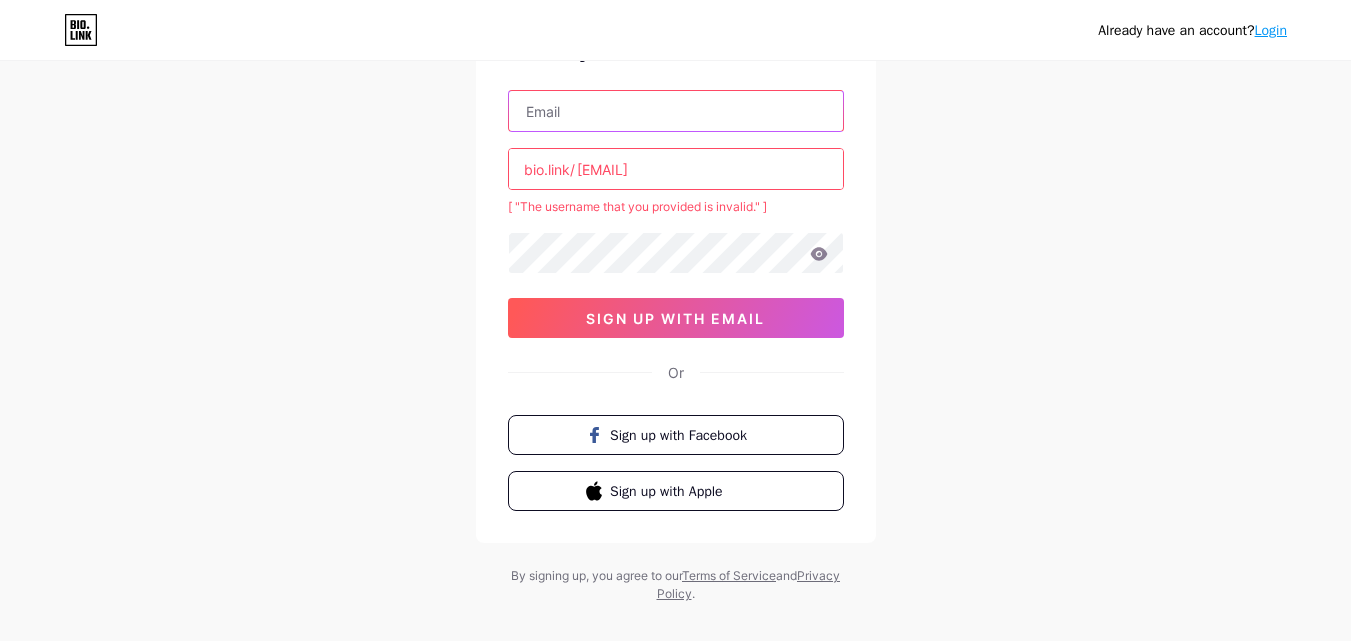 type on "[EMAIL]" 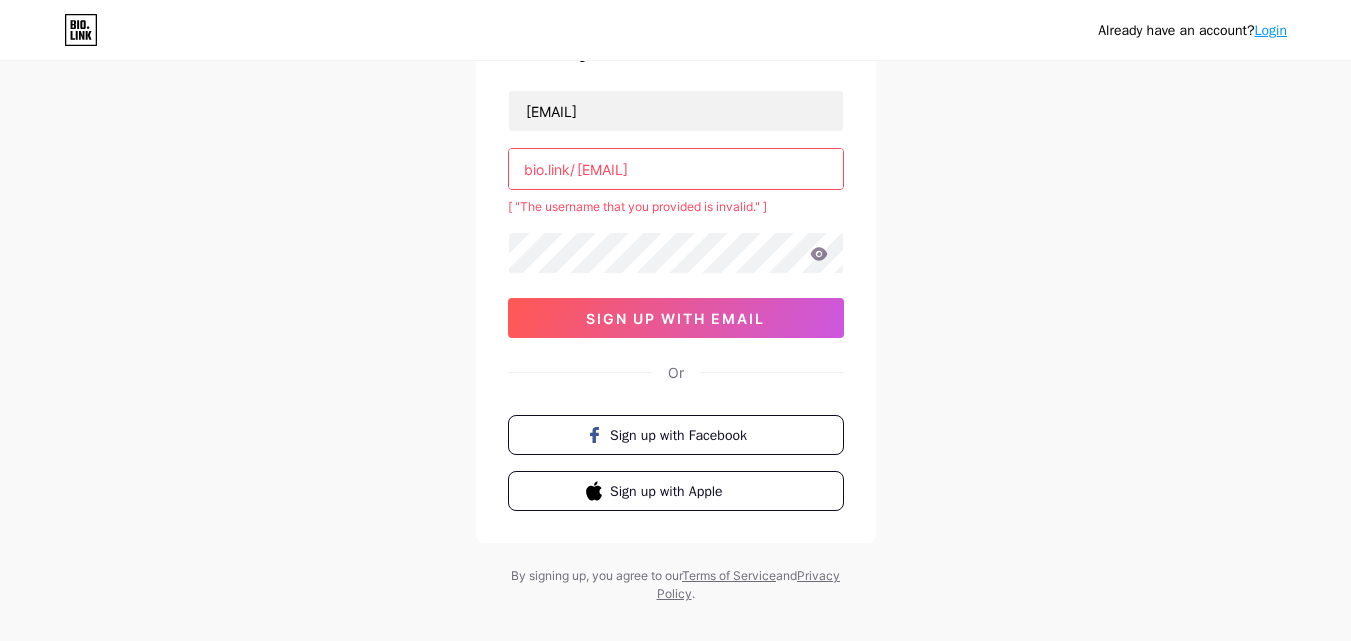 drag, startPoint x: 724, startPoint y: 165, endPoint x: 507, endPoint y: 175, distance: 217.23029 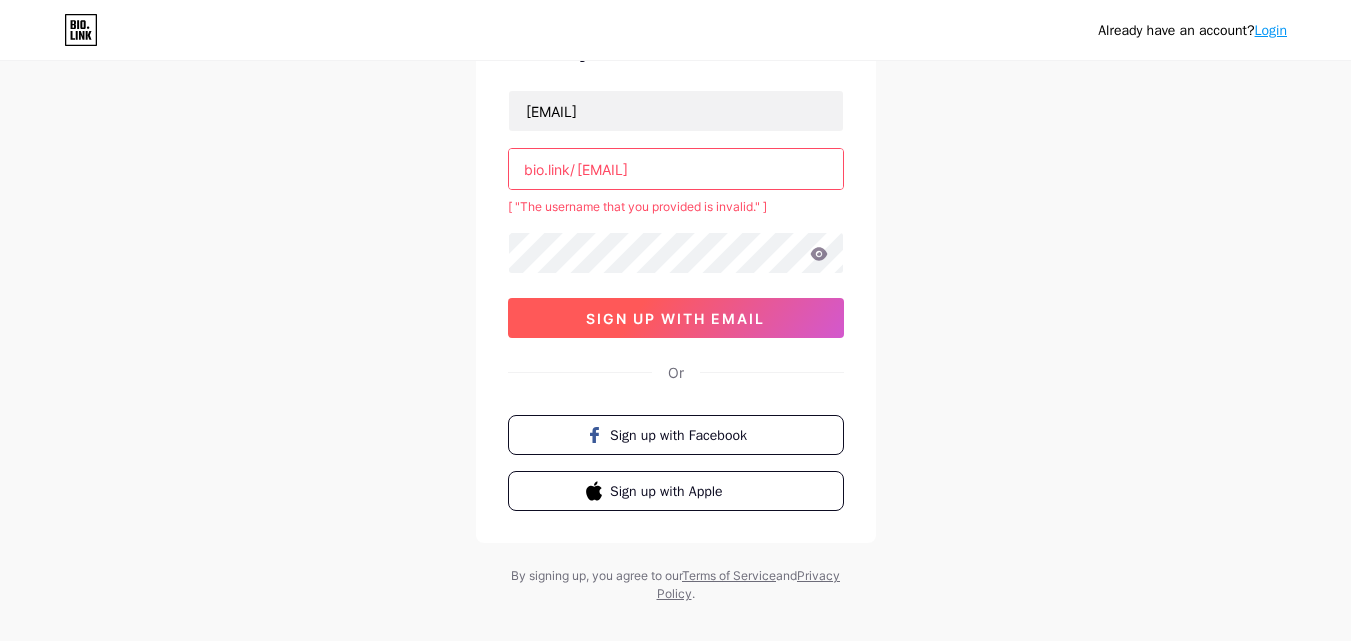 click on "sign up with email" at bounding box center [675, 318] 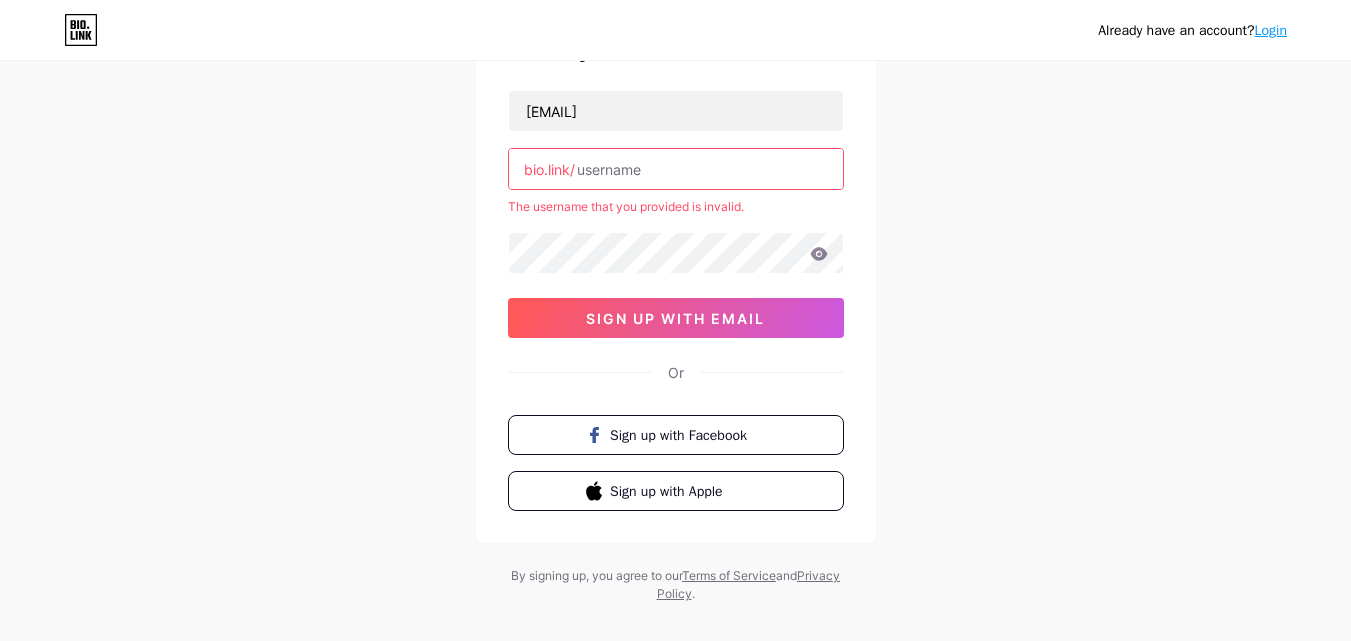paste on "[USERNAME]" 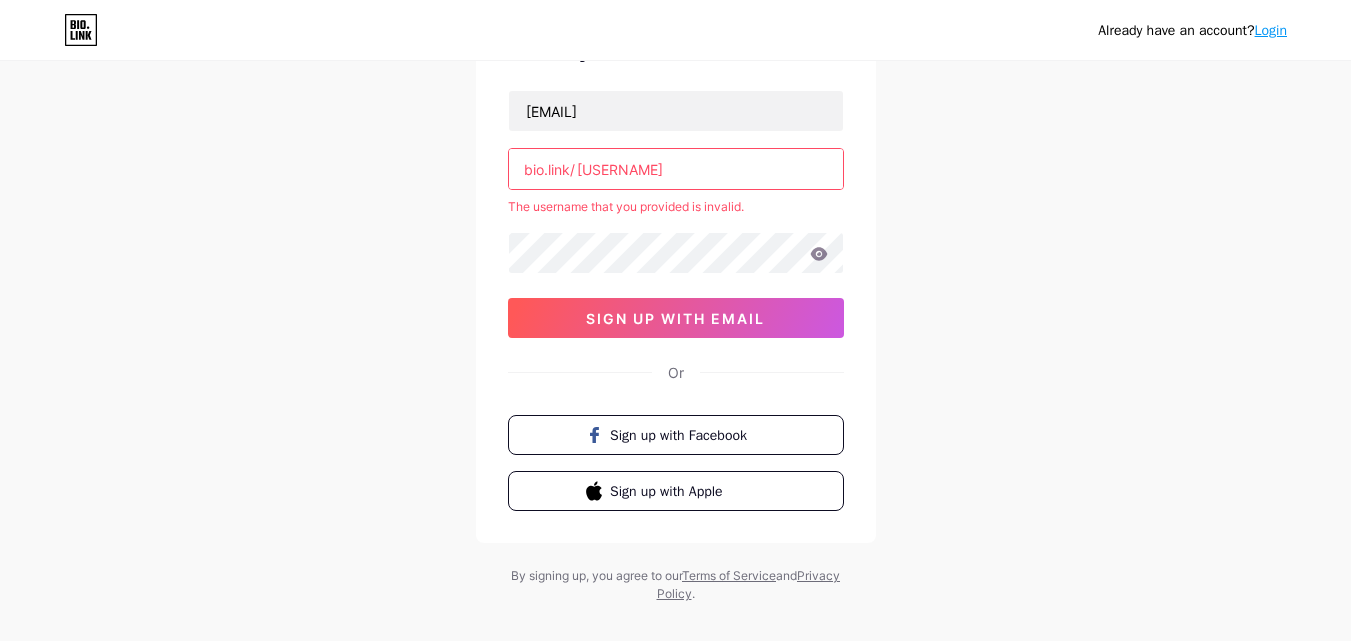 type on "[USERNAME]" 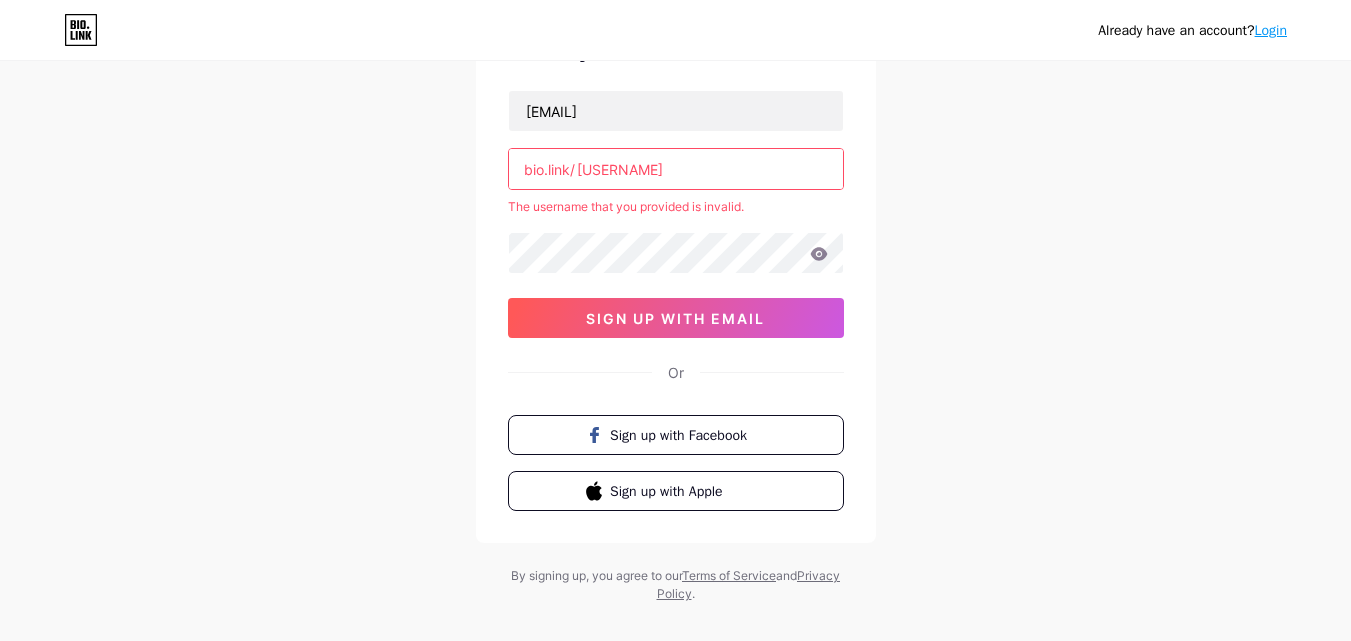 click on "Already have an account?  Login   Create your account     [EMAIL]     bio.link/   [USERNAME]     The username that you provided is invalid.                 sign up with email         Or       Sign up with Facebook
Sign up with Apple
By signing up, you agree to our  Terms of Service  and  Privacy Policy ." at bounding box center [675, 271] 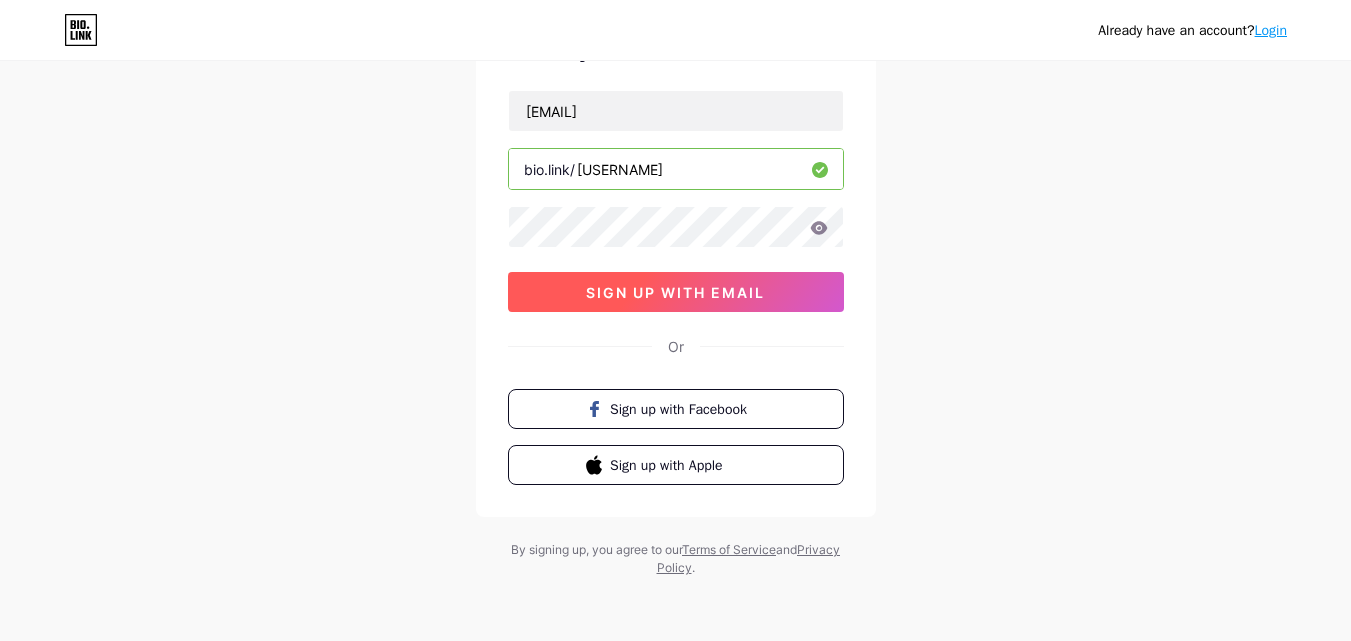 click on "sign up with email" at bounding box center [675, 292] 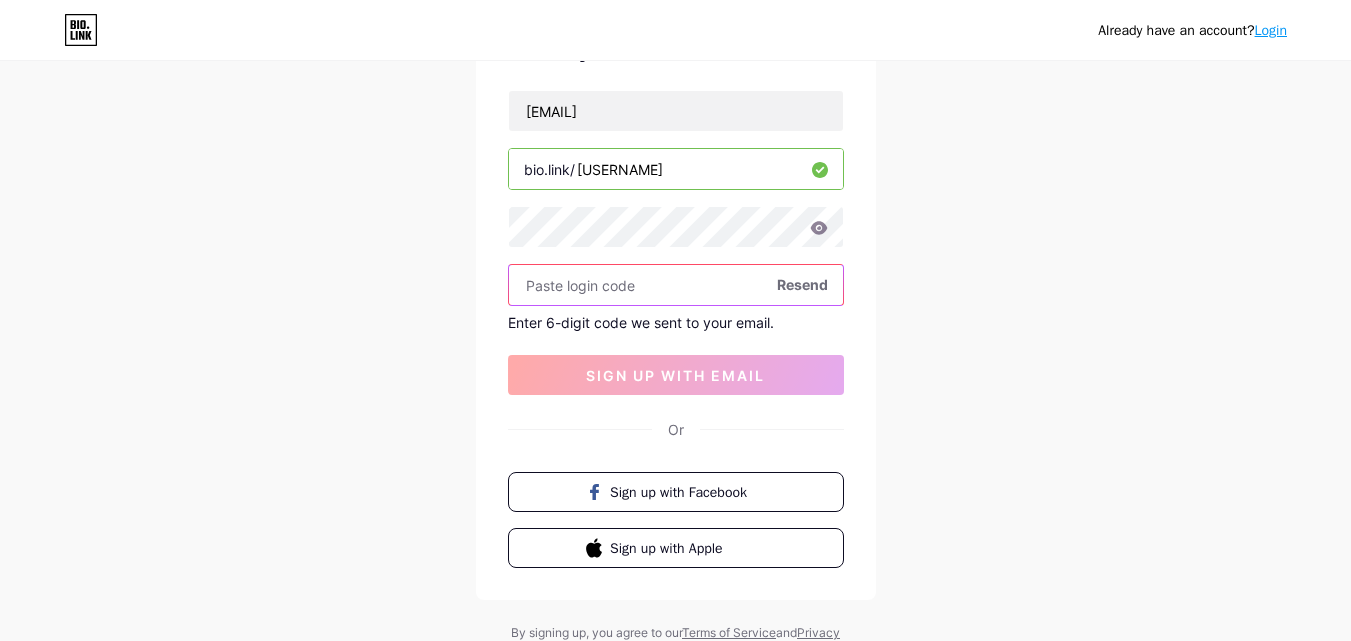 click at bounding box center [676, 285] 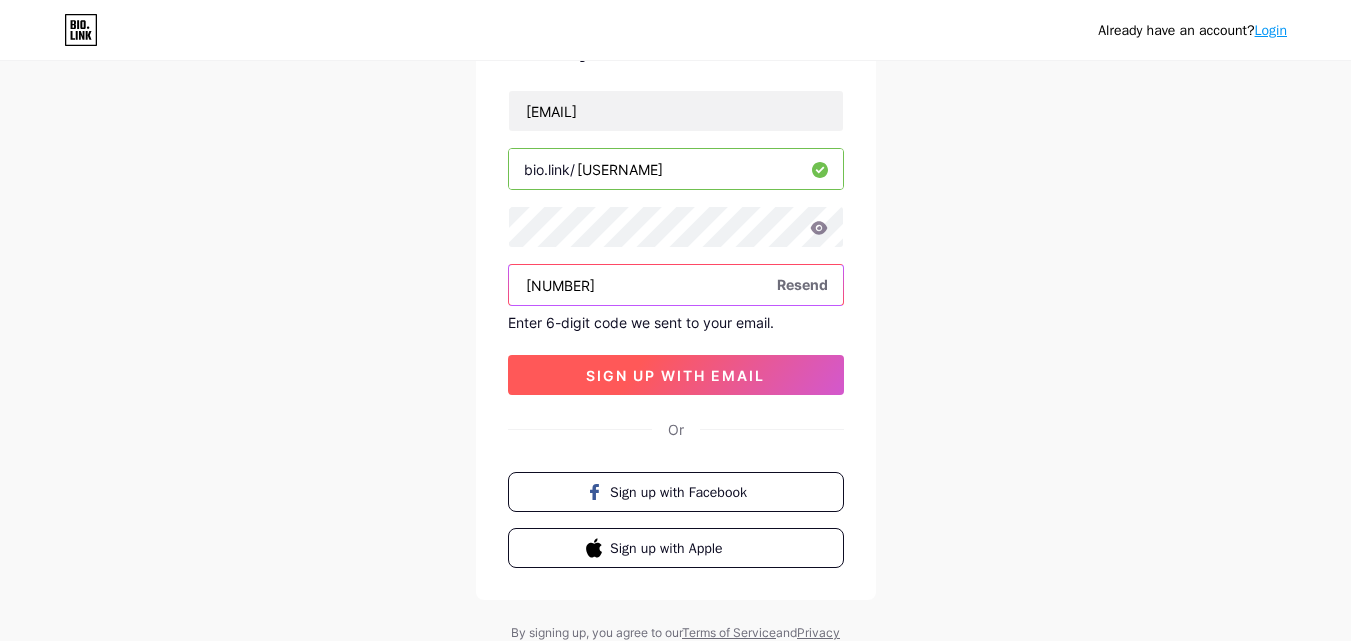 type on "[NUMBER]" 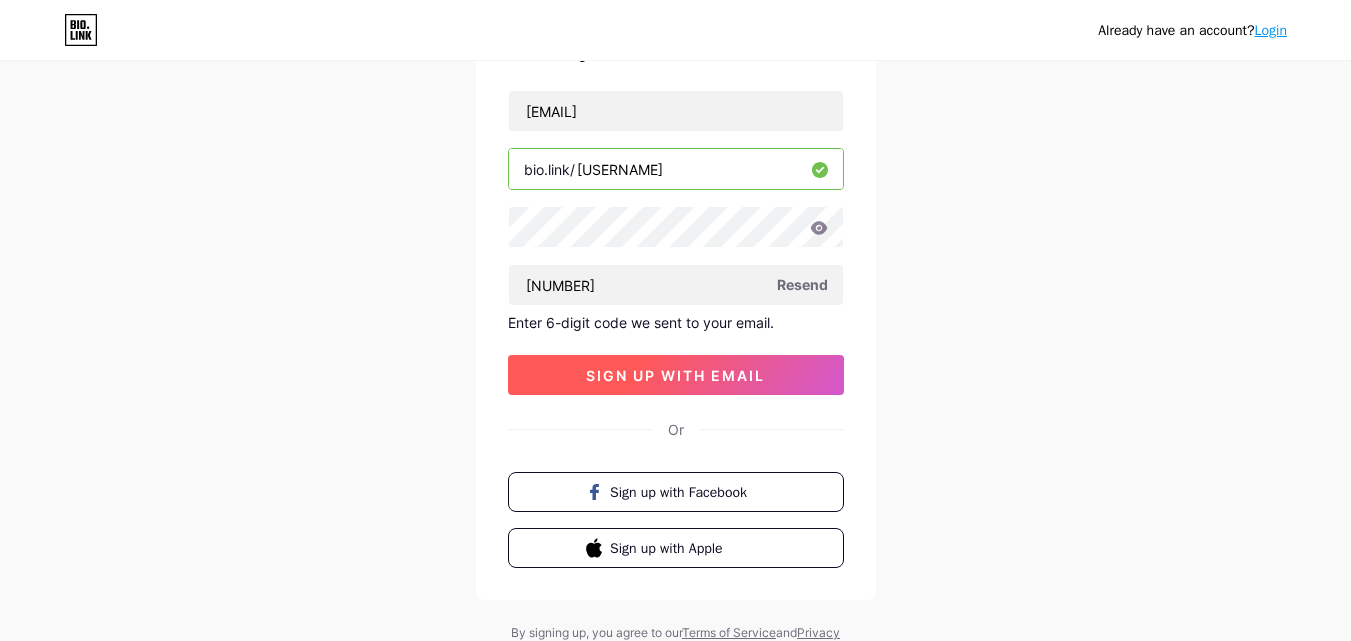 click on "sign up with email" at bounding box center (675, 375) 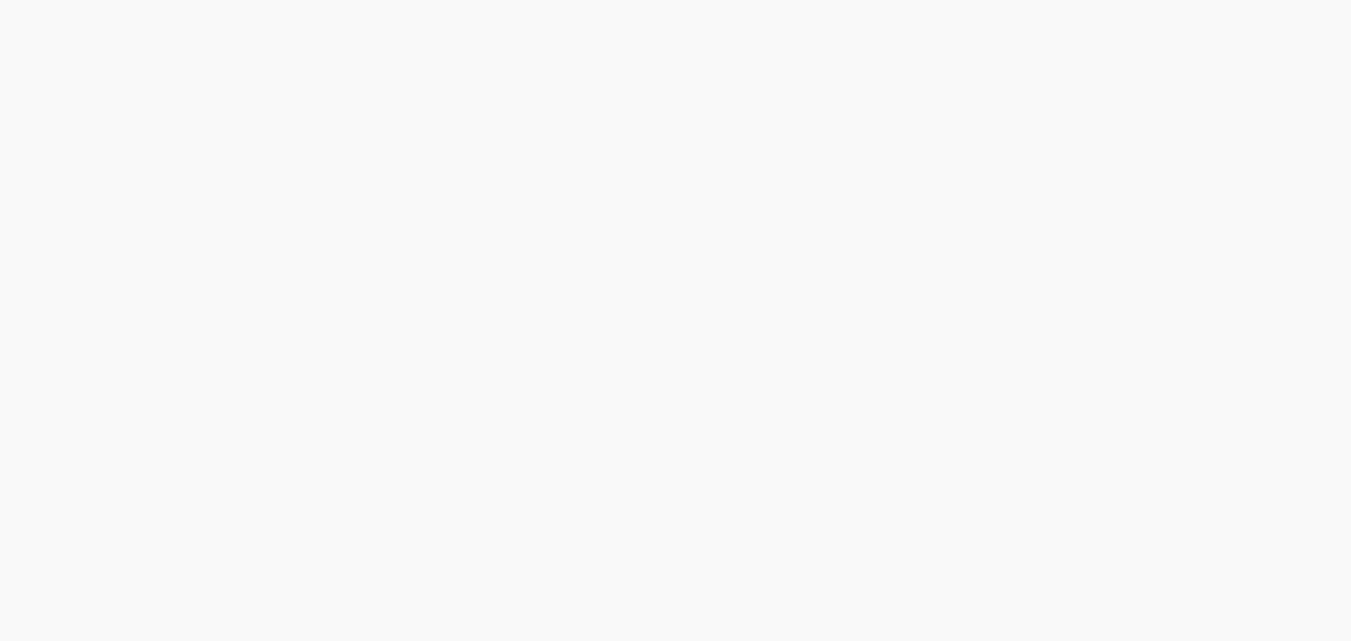 scroll, scrollTop: 0, scrollLeft: 0, axis: both 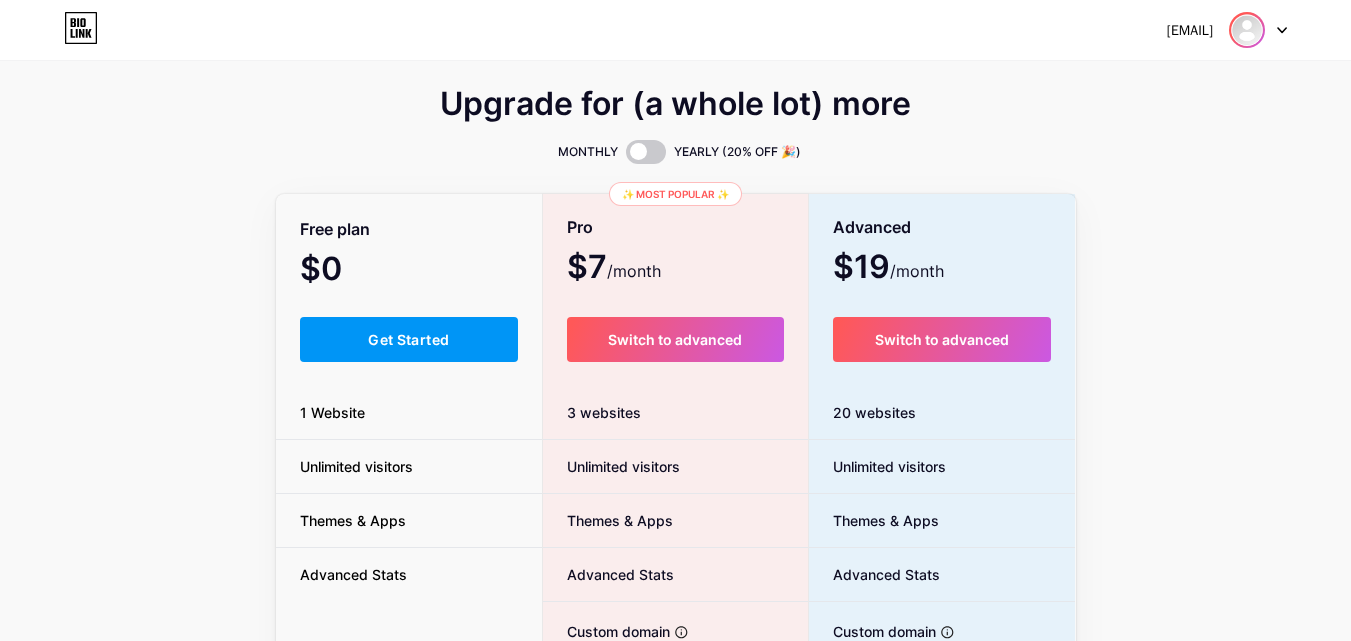 click at bounding box center [1247, 30] 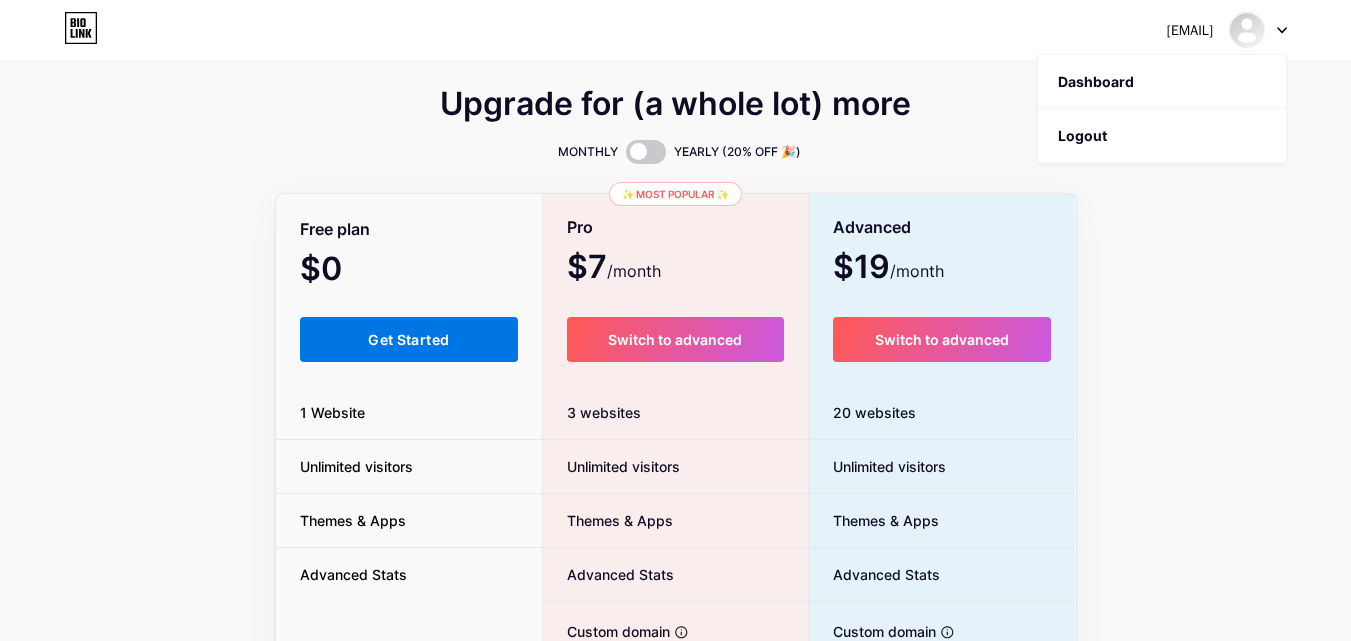 click on "Get Started" at bounding box center [408, 339] 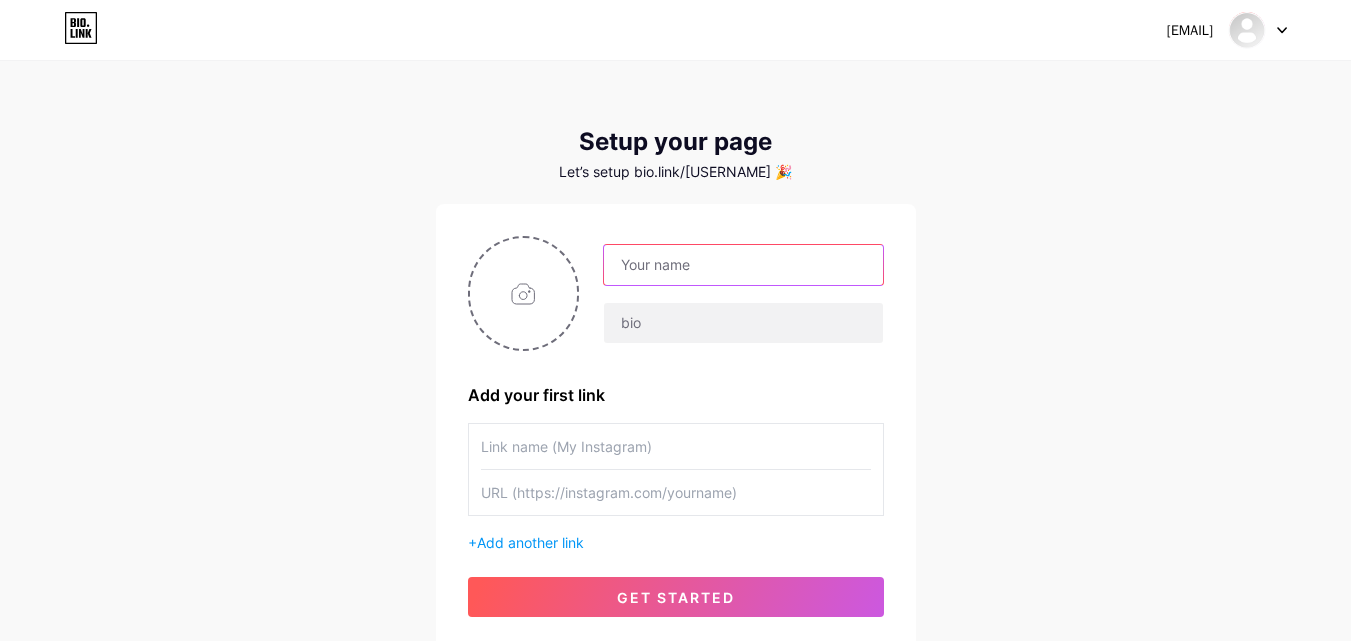 click at bounding box center [743, 265] 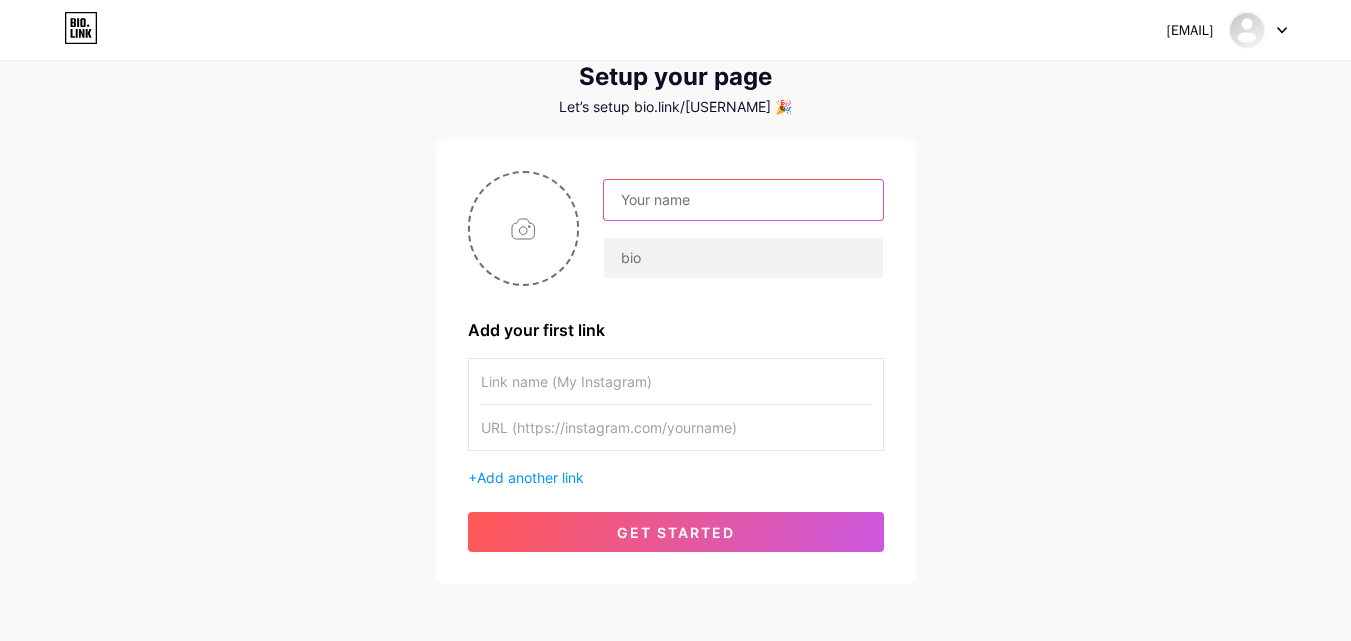 scroll, scrollTop: 100, scrollLeft: 0, axis: vertical 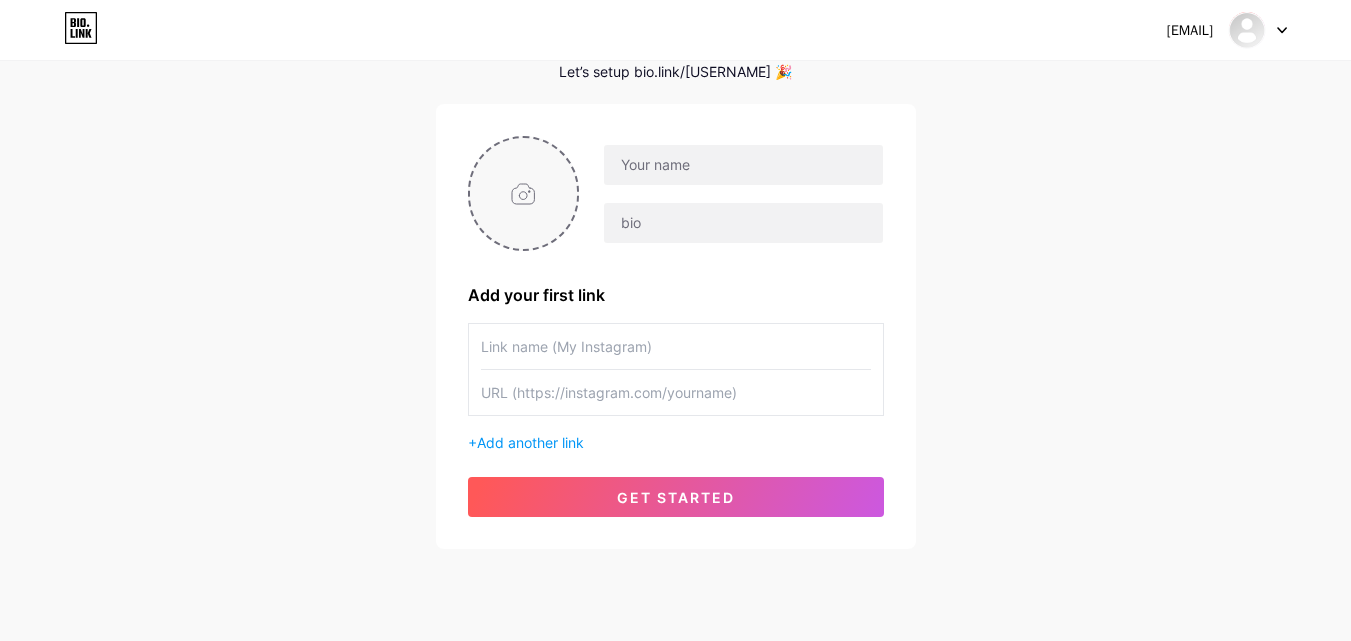click at bounding box center (524, 193) 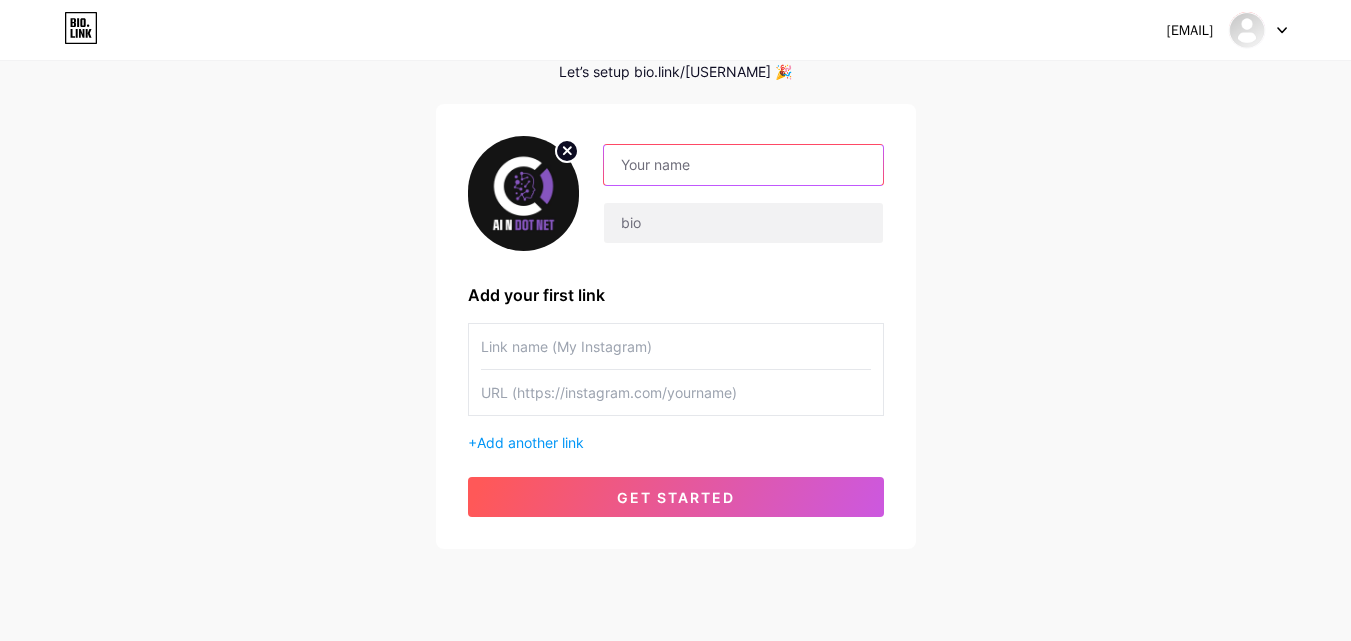 click at bounding box center [743, 165] 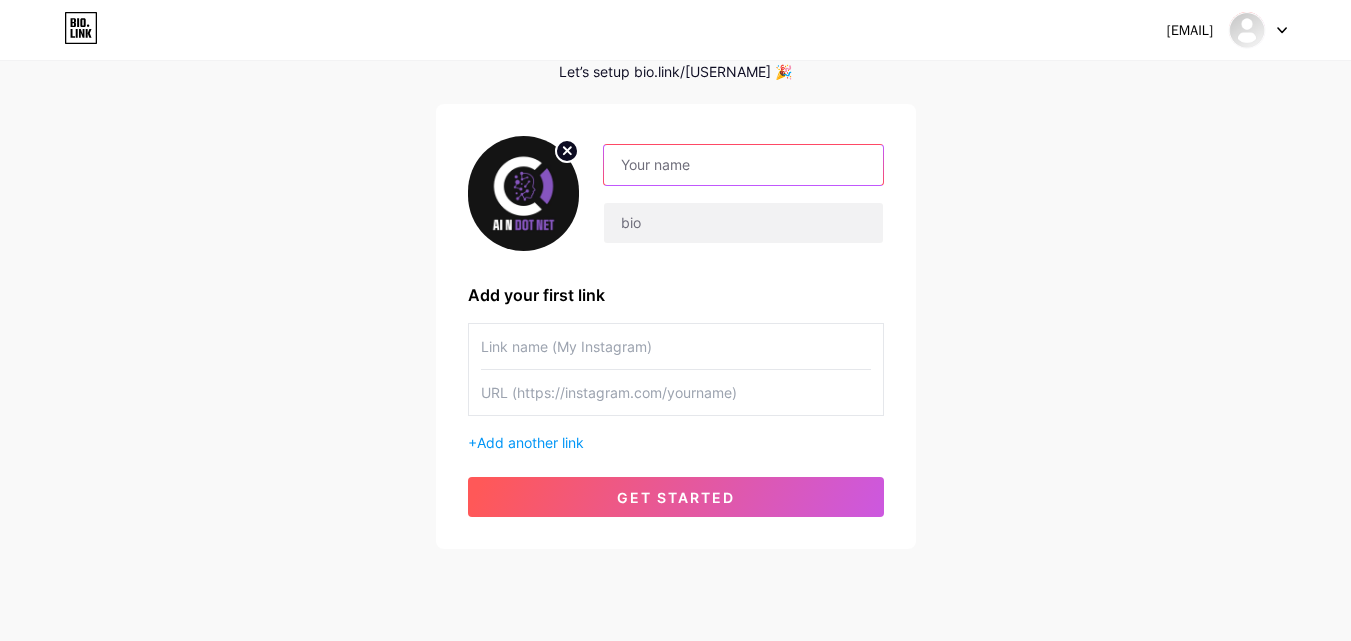paste on "AI n Dot Net" 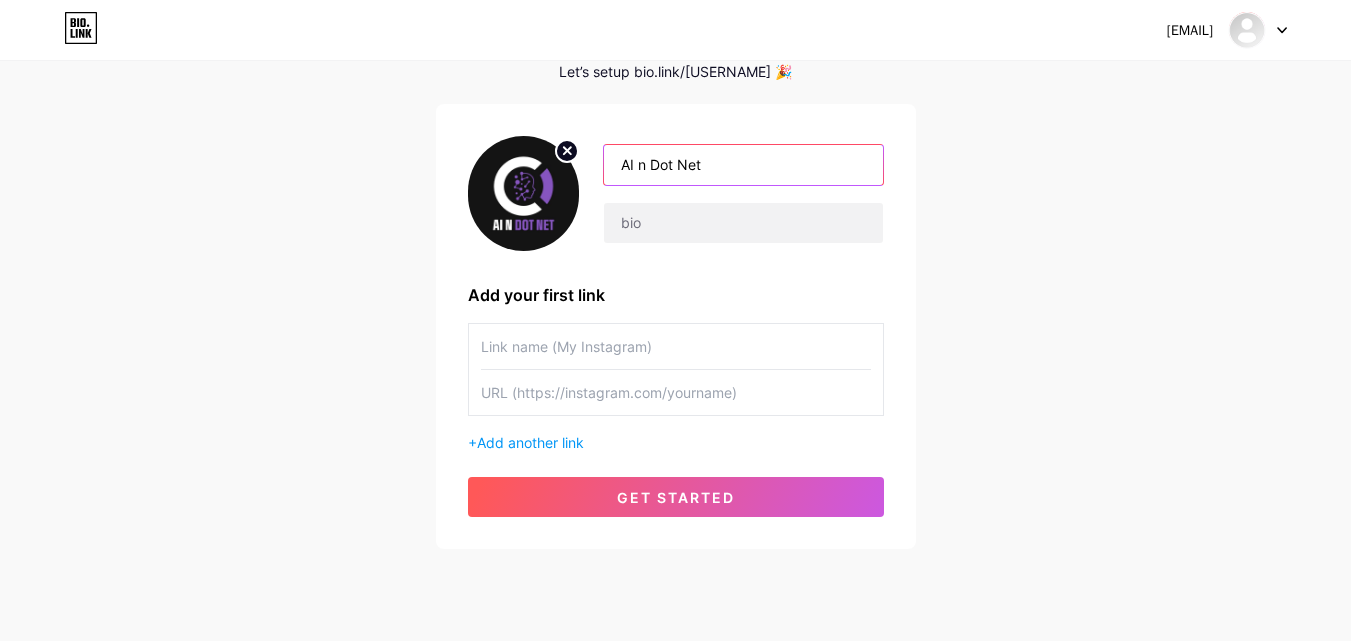 type on "AI n Dot Net" 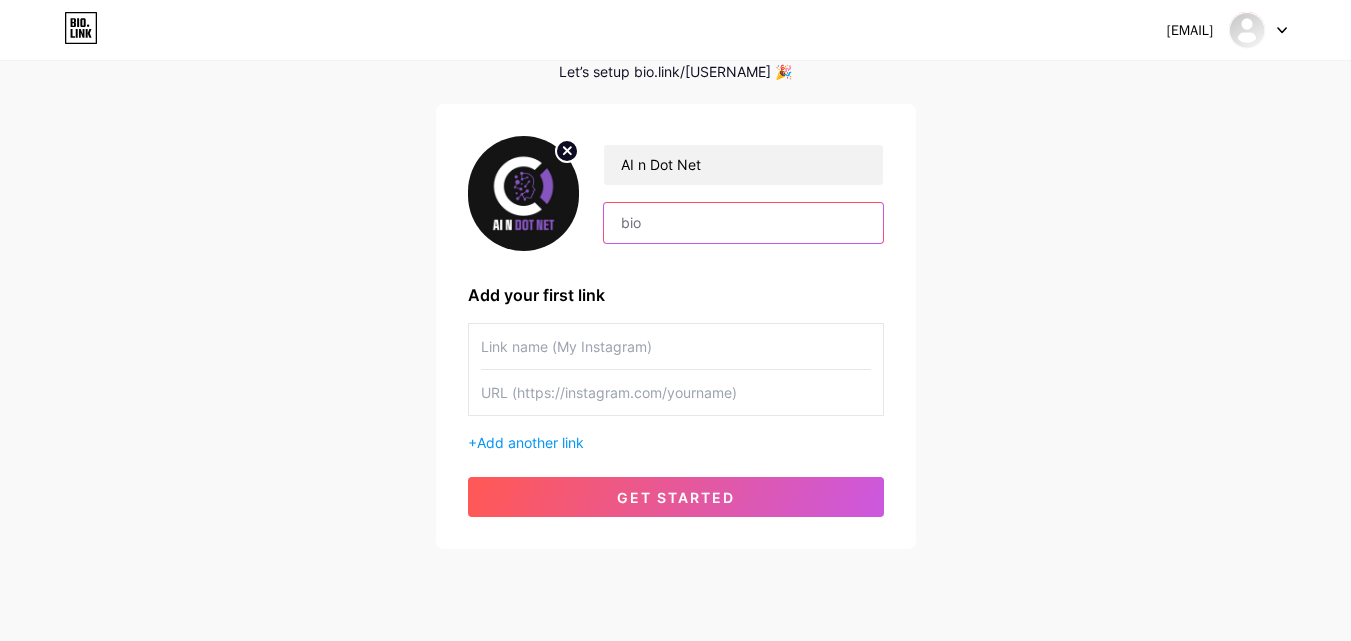 click at bounding box center (743, 223) 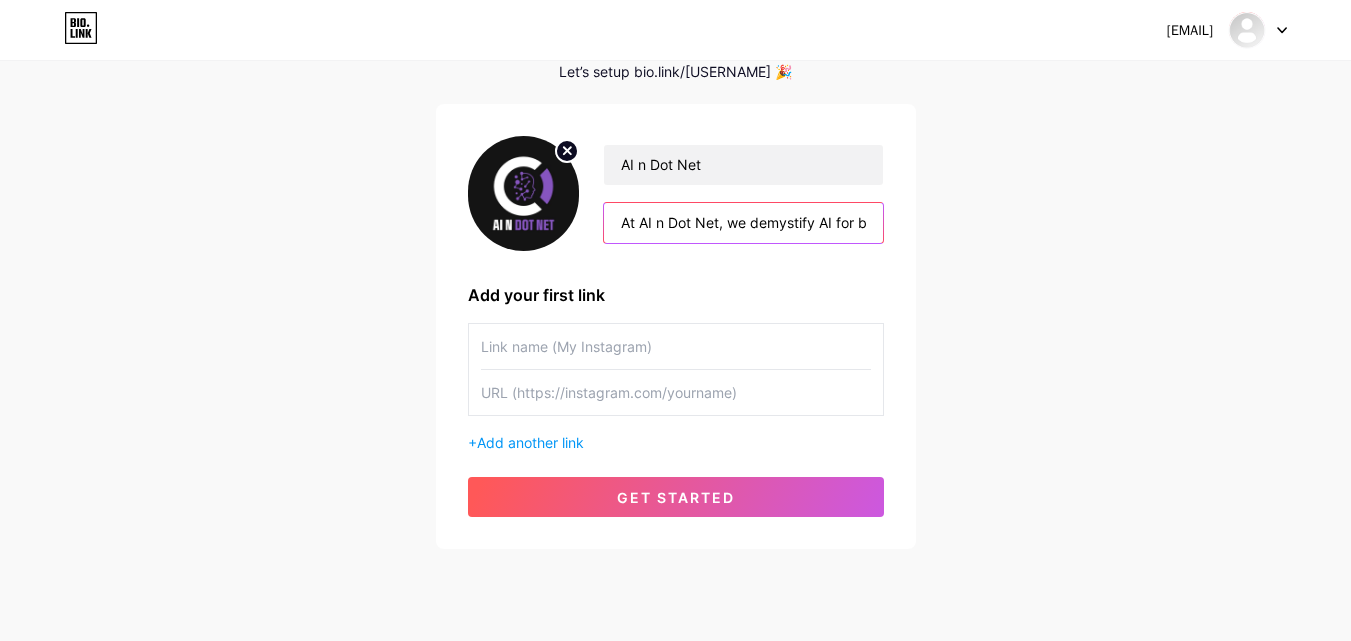 scroll, scrollTop: 0, scrollLeft: 2157, axis: horizontal 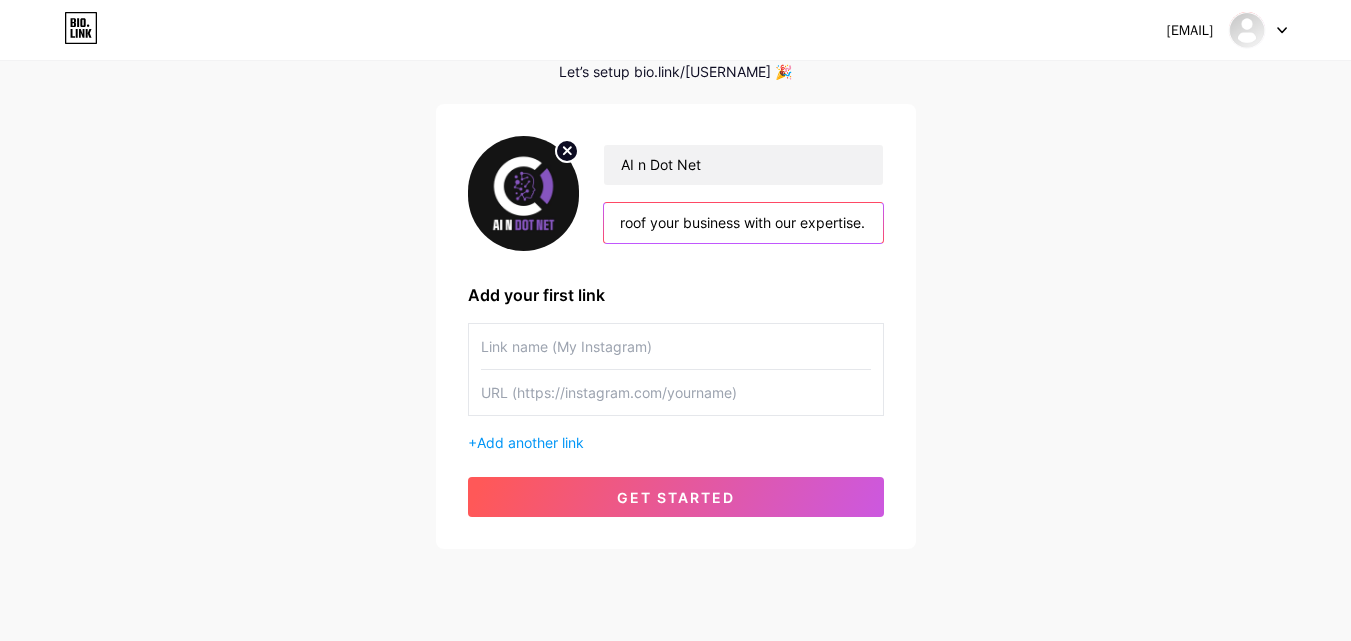 type on "At AI n Dot Net, we demystify AI for businesses and developers by blending cutting-edge .NET programming with real-world AI applications. From hands-on tutorials to consulting services, we provide tailored solutions, including 20,000+ AI use cases and custom prototypes. Transform your Microsoft-based team and future-proof your business with our expertise." 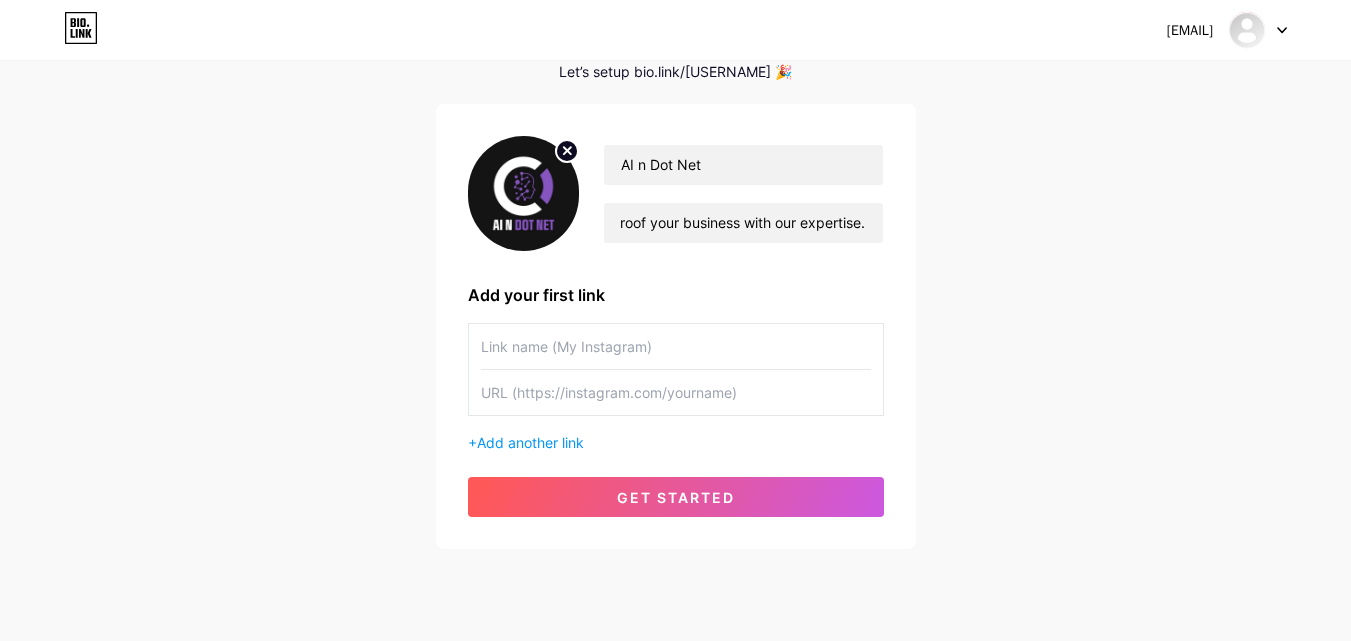 scroll, scrollTop: 0, scrollLeft: 0, axis: both 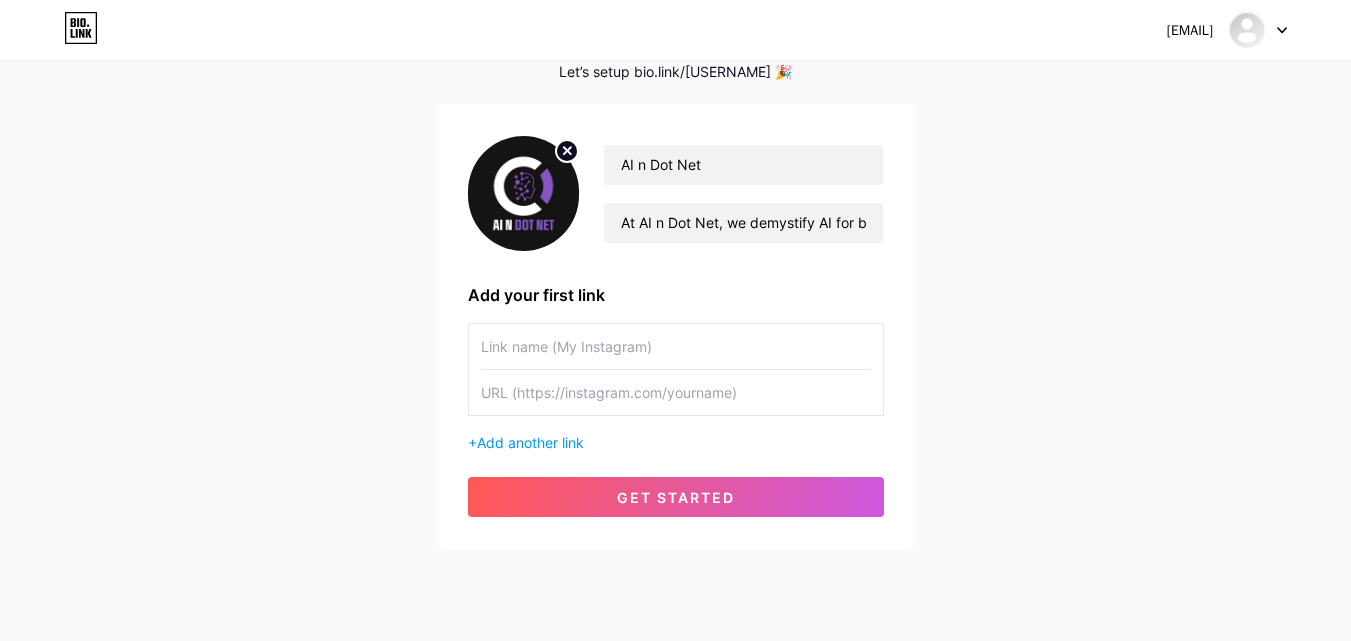click at bounding box center [676, 346] 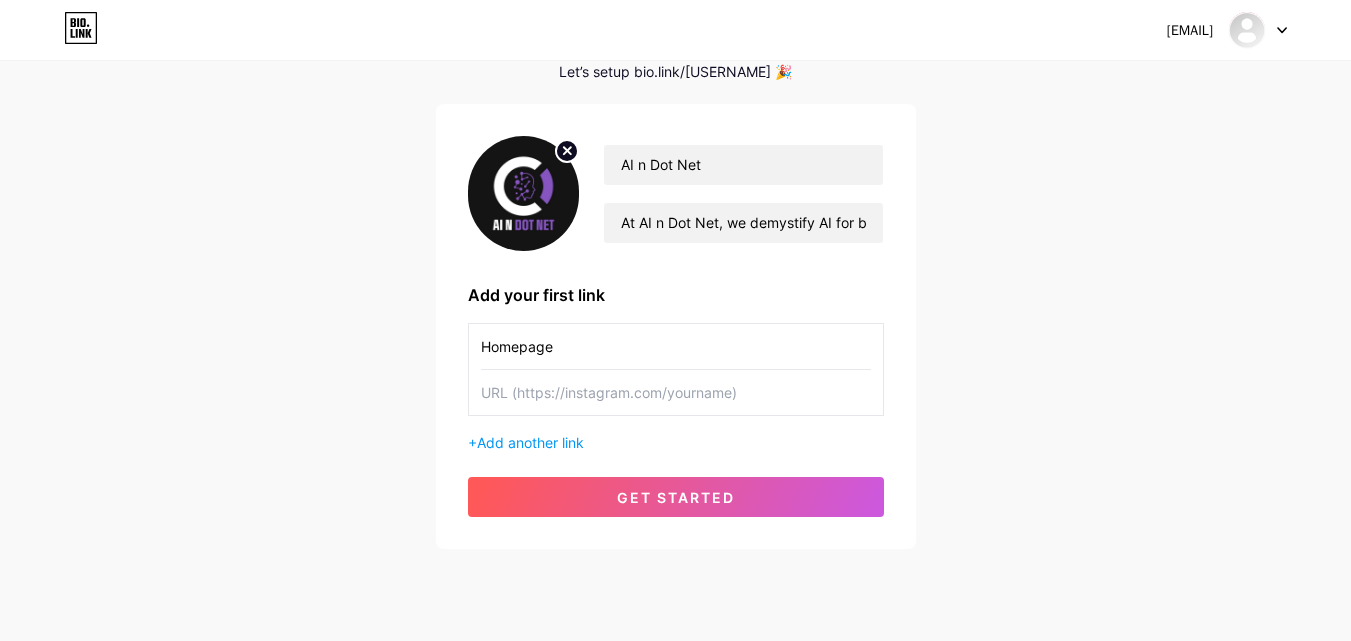 type on "Homepage" 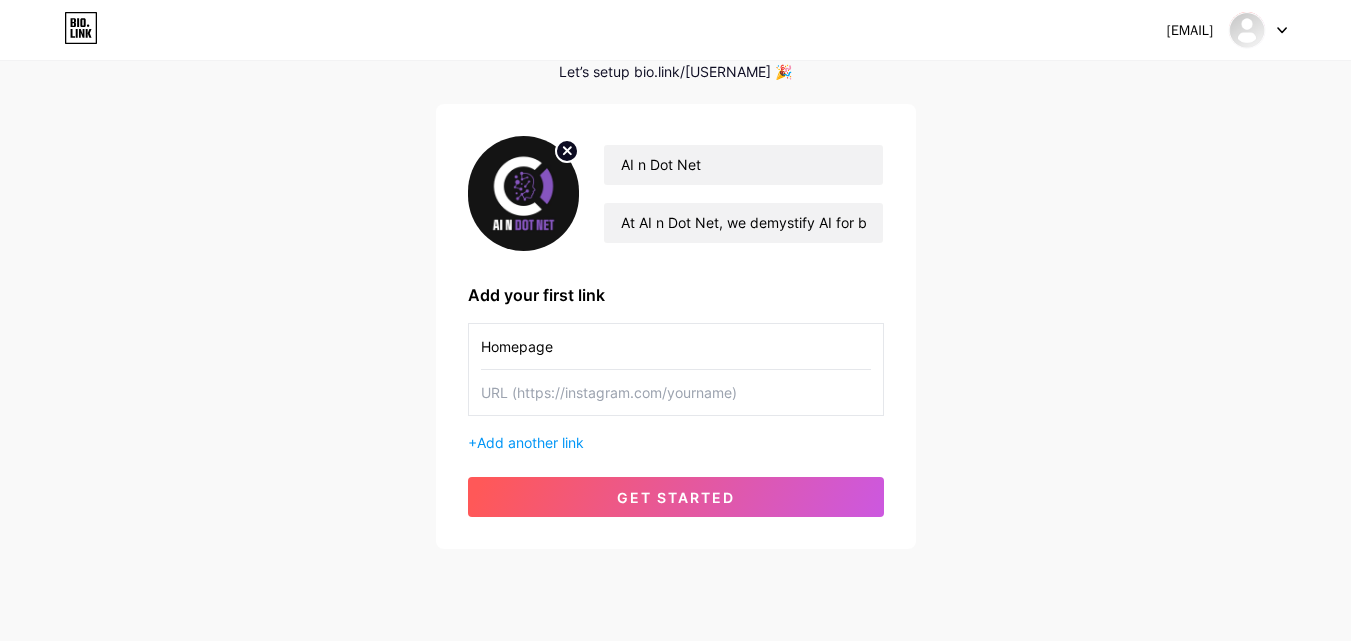 click at bounding box center (676, 392) 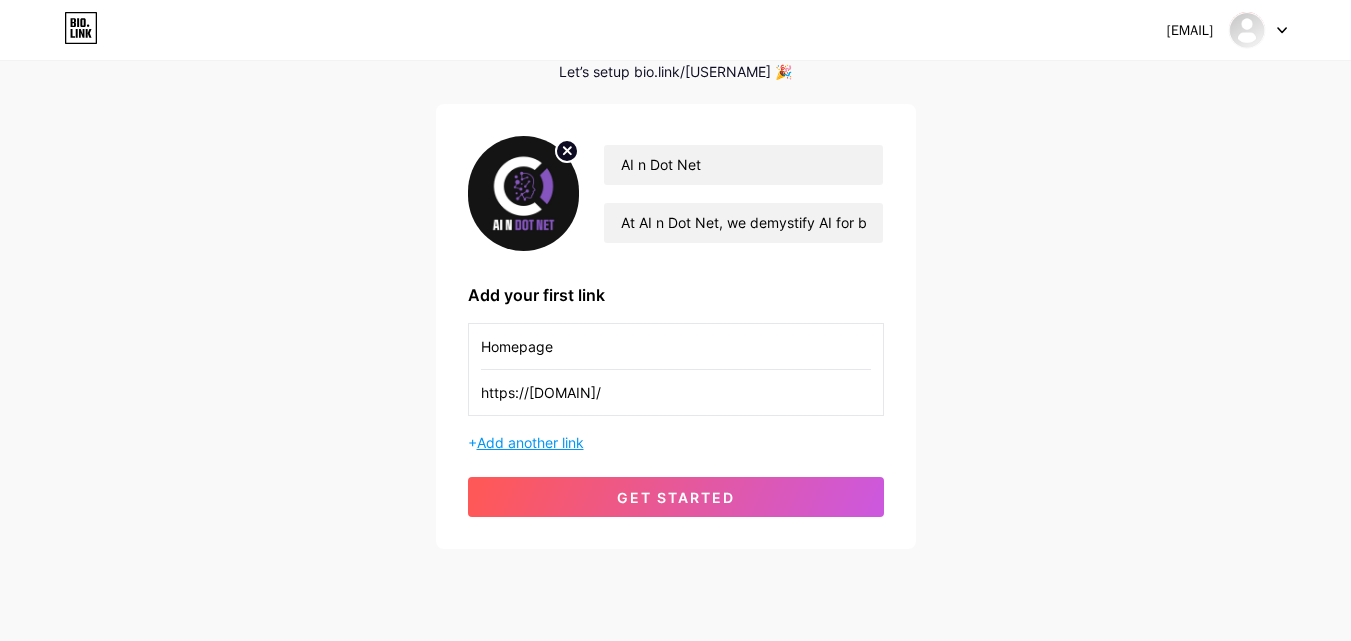 type on "https://[DOMAIN]/" 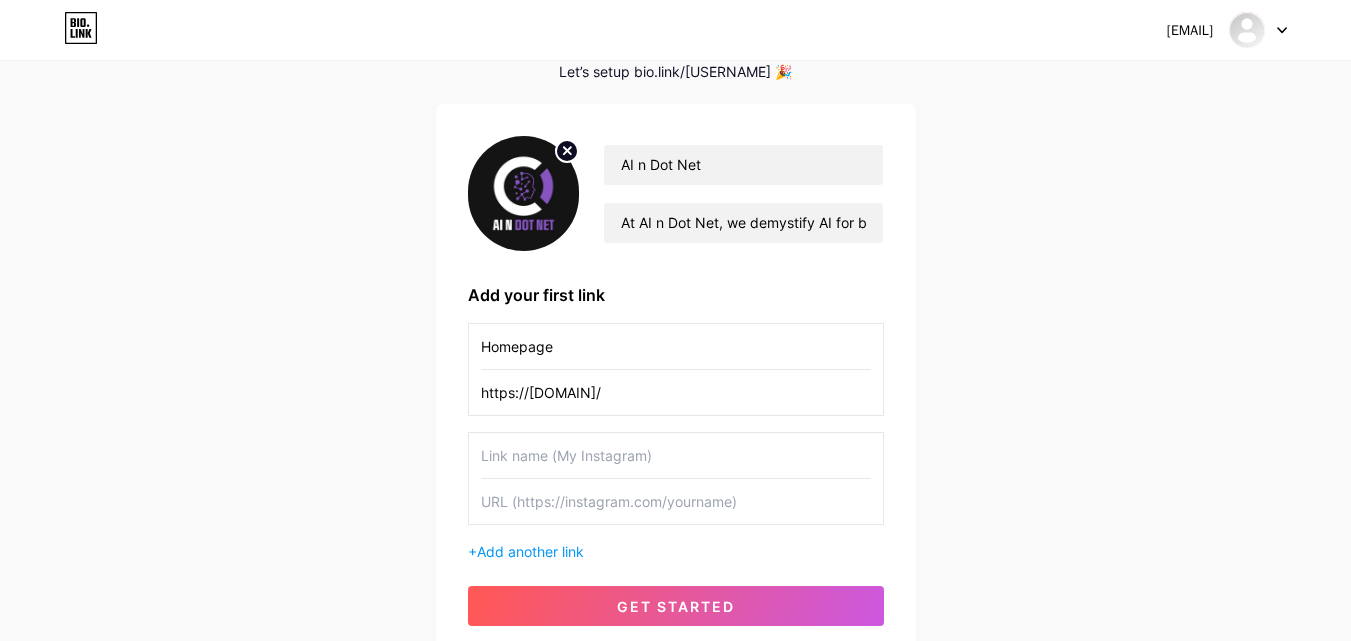 click at bounding box center (676, 455) 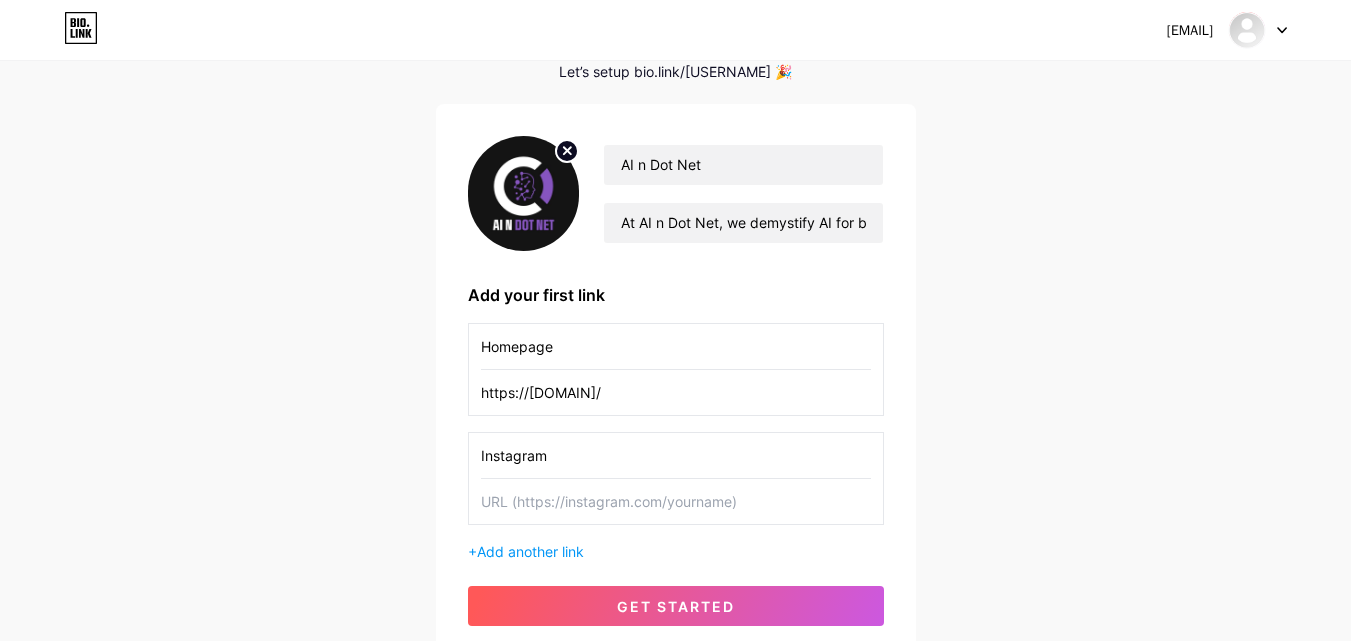 type on "Instagram" 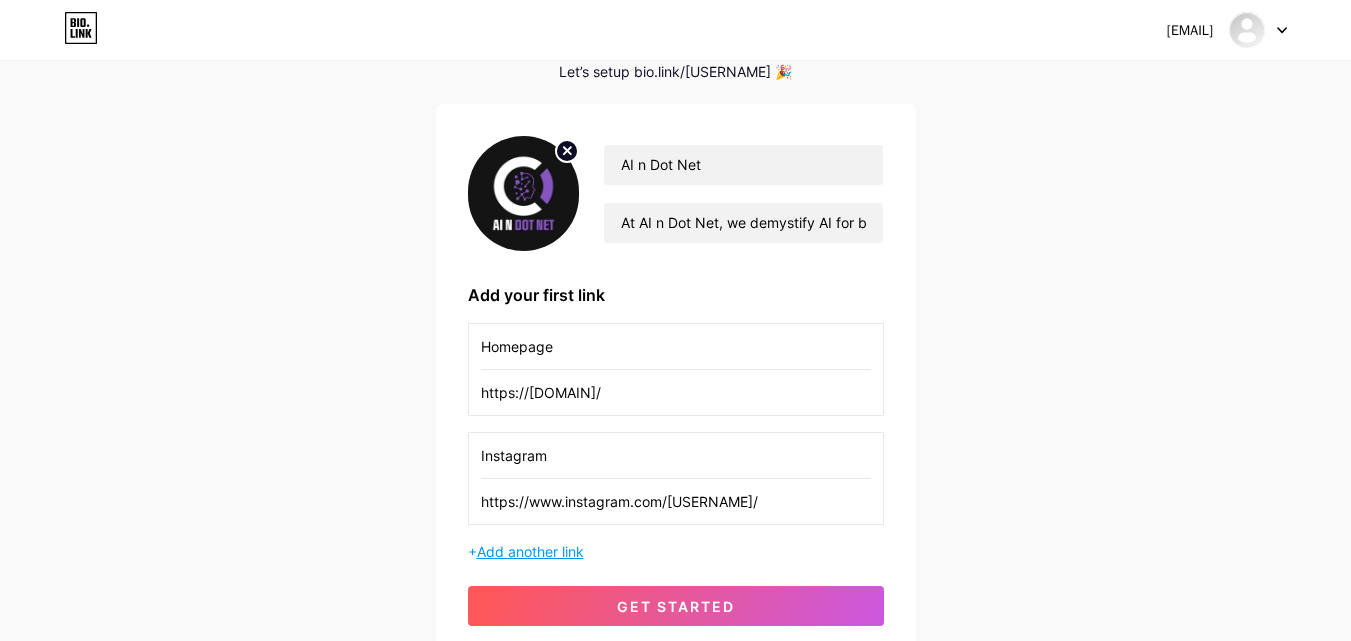 type on "https://www.instagram.com/[USERNAME]/" 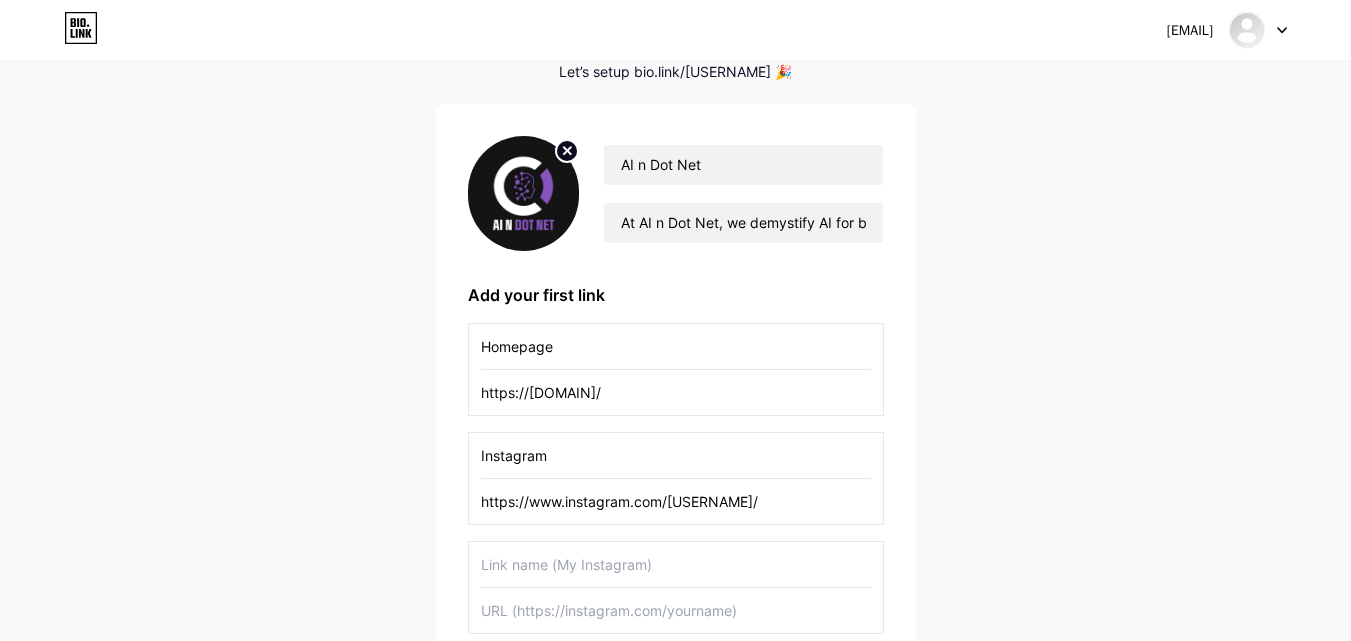 click at bounding box center [676, 610] 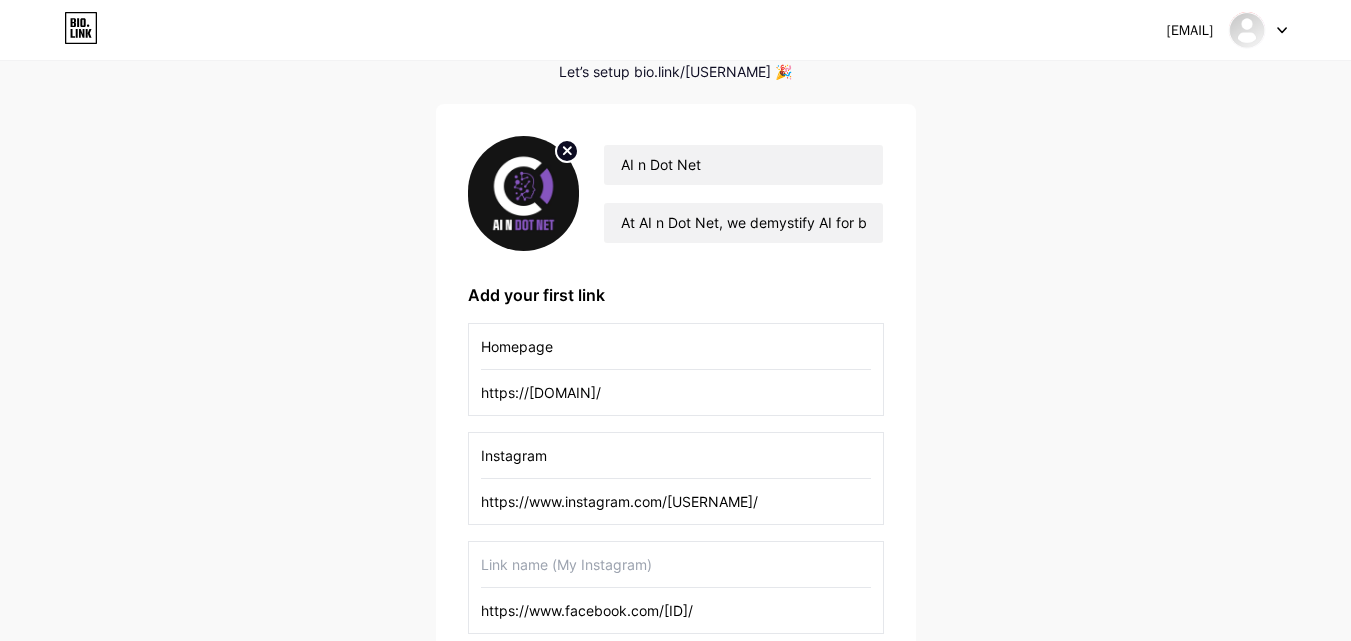 type on "https://www.facebook.com/[ID]/" 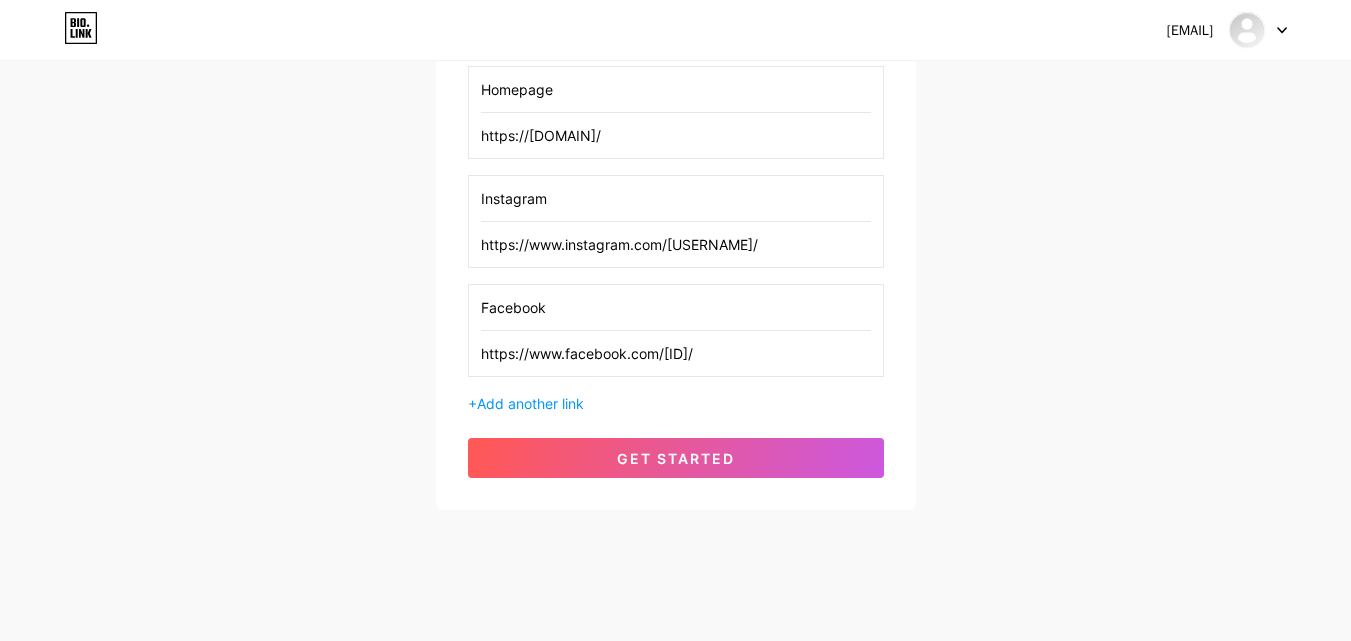 scroll, scrollTop: 370, scrollLeft: 0, axis: vertical 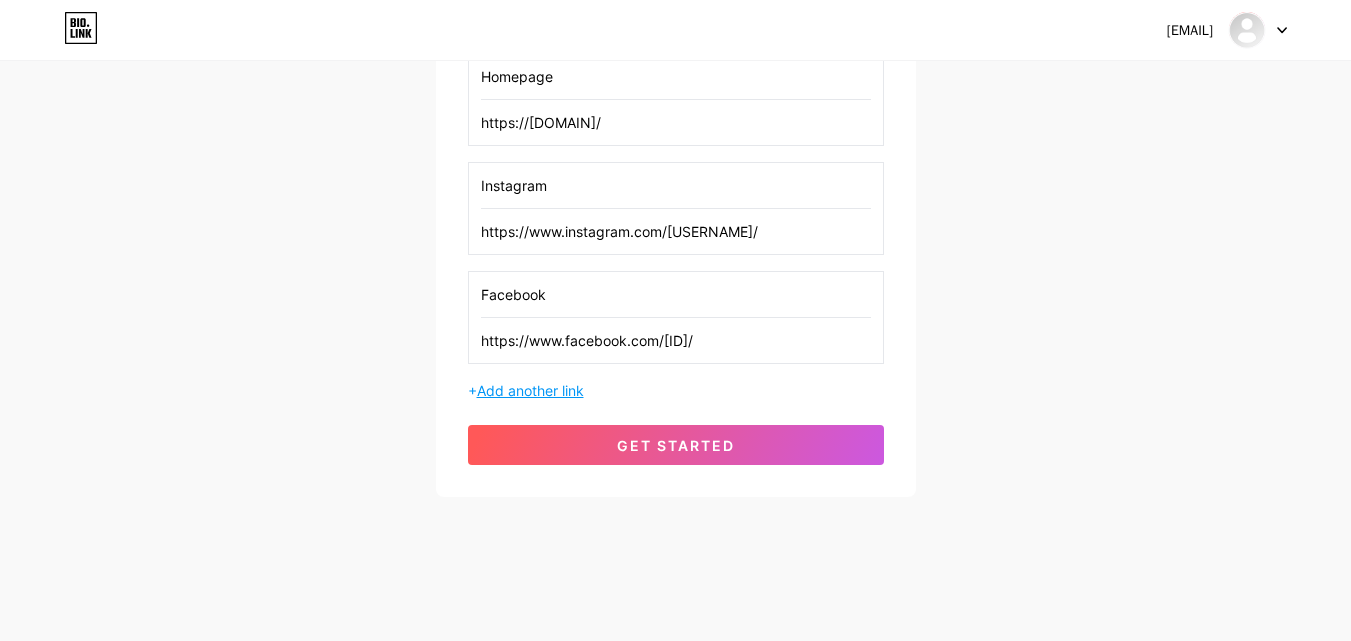 type on "Facebook" 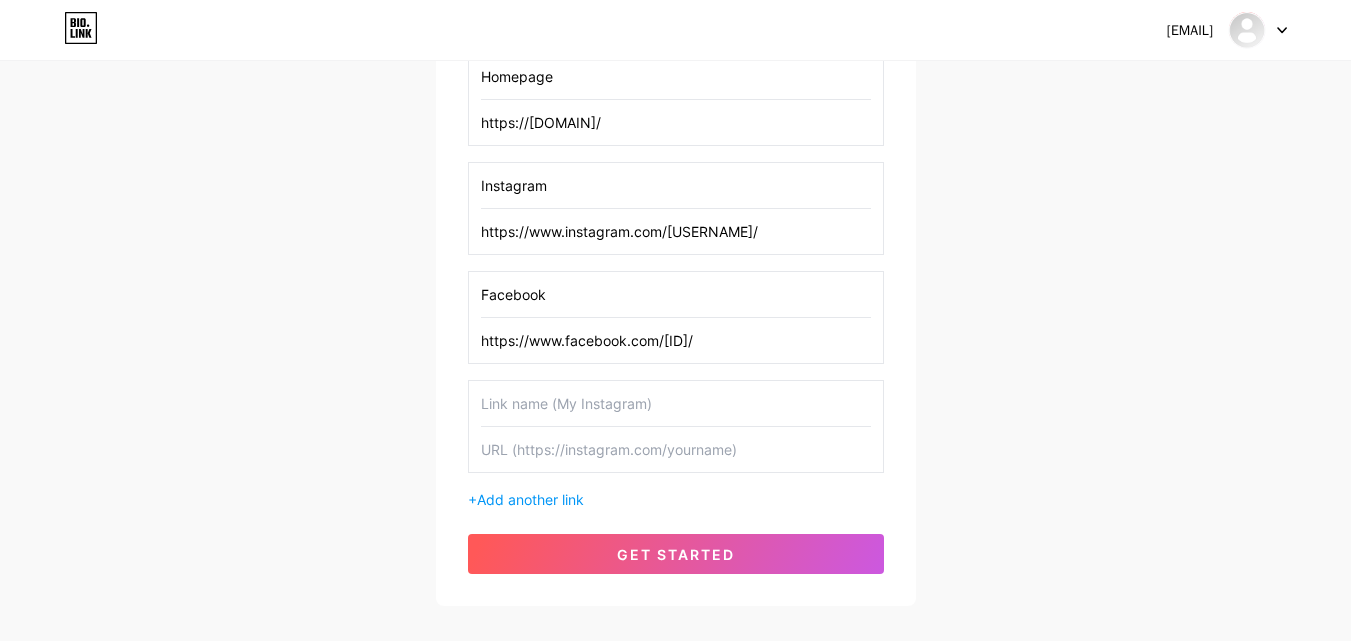 click at bounding box center (676, 403) 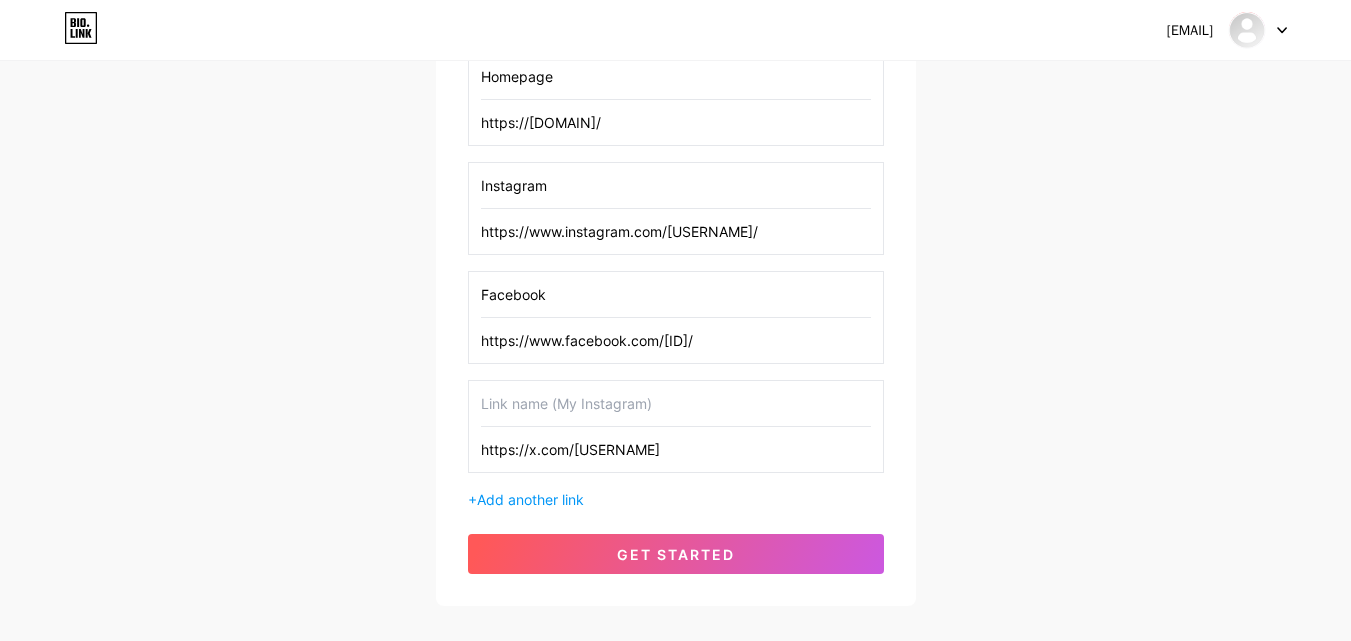type on "https://x.com/[USERNAME]" 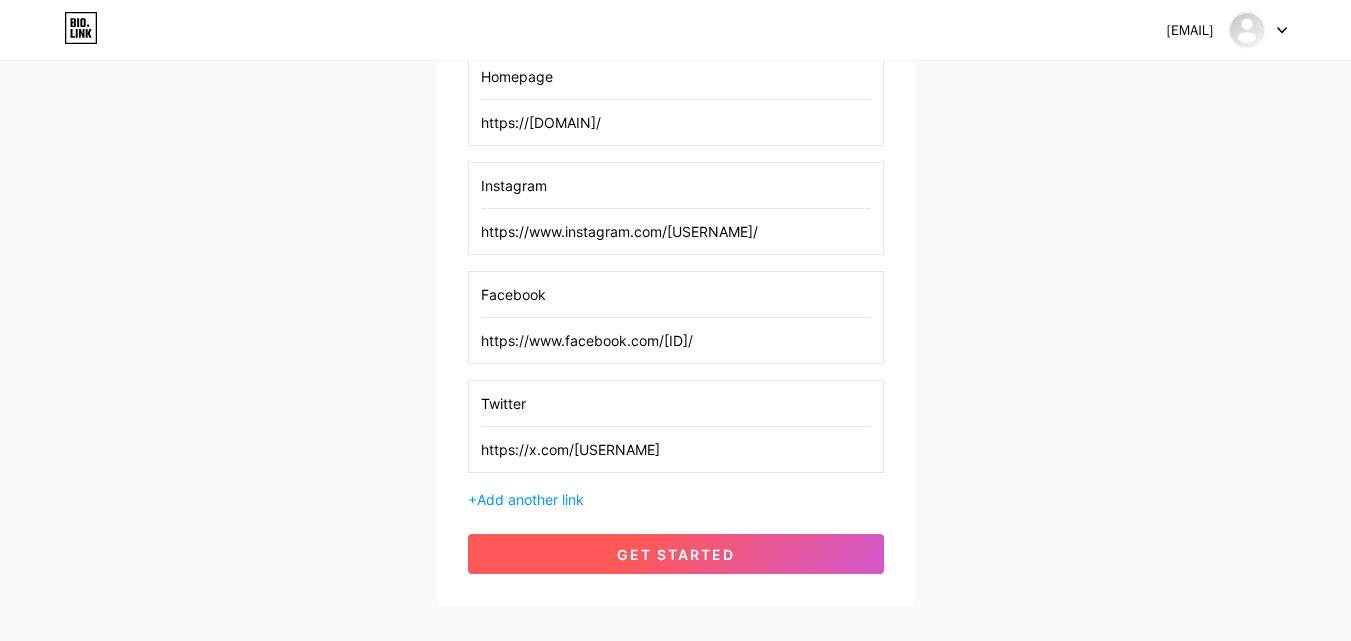type on "Twitter" 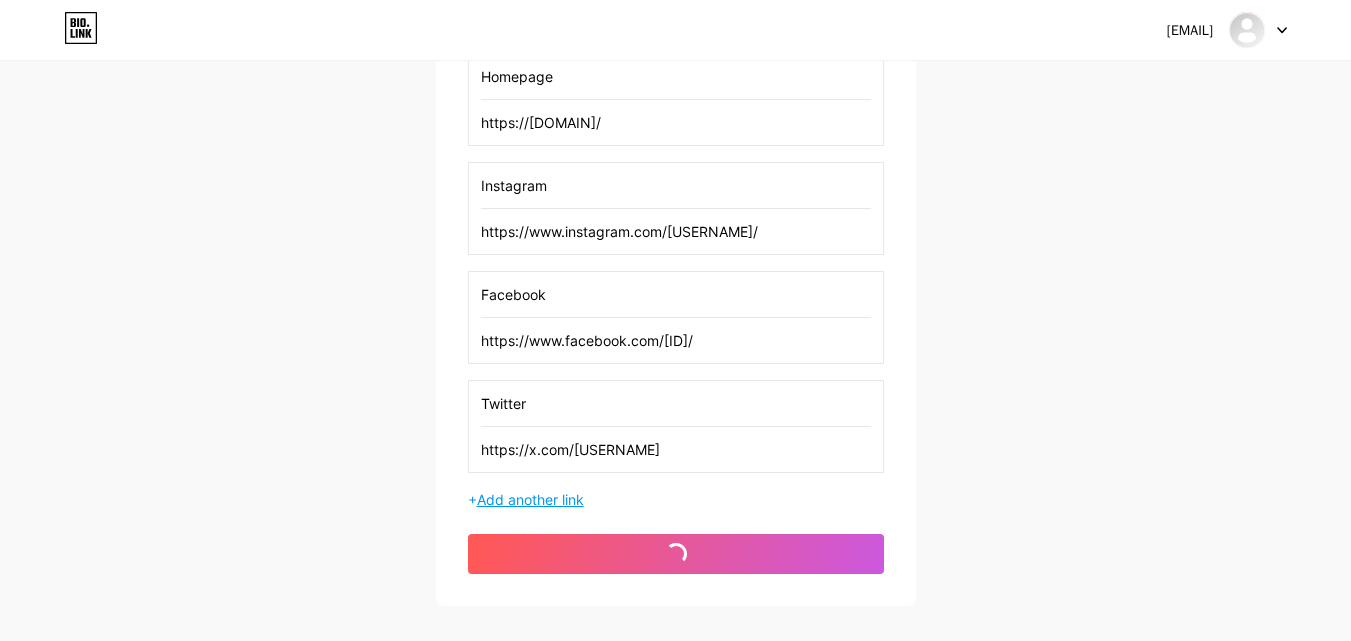 click on "Add another link" at bounding box center [530, 499] 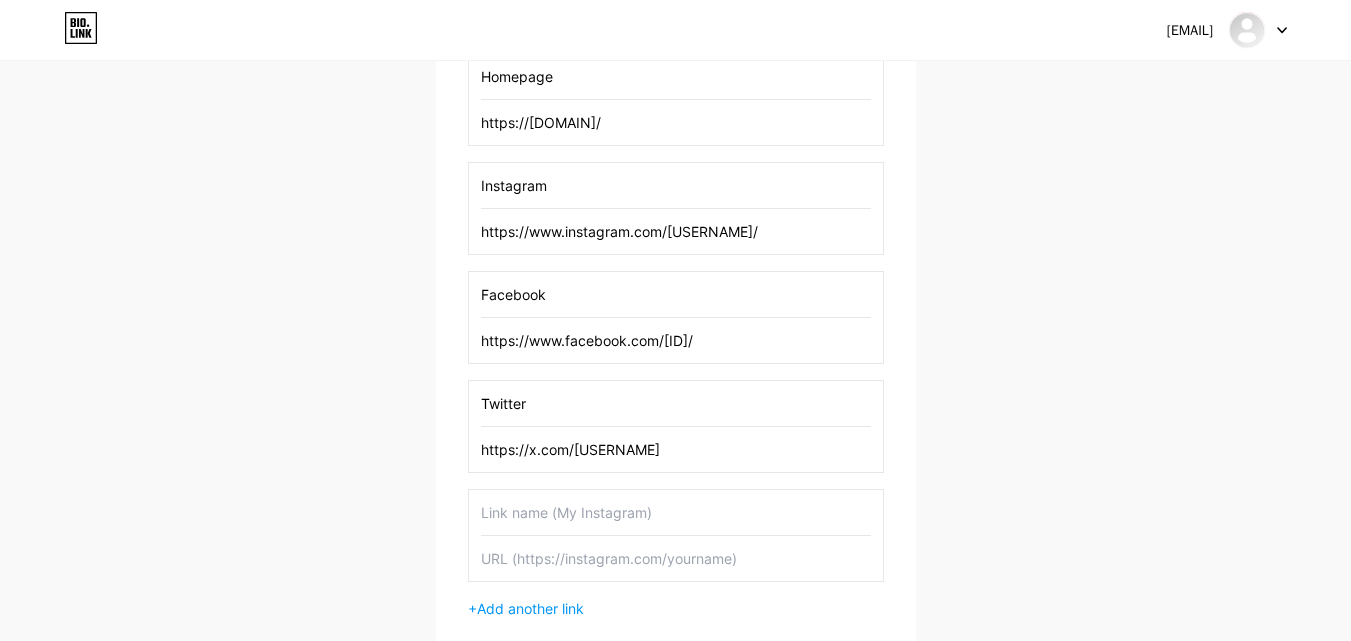 scroll, scrollTop: 550, scrollLeft: 0, axis: vertical 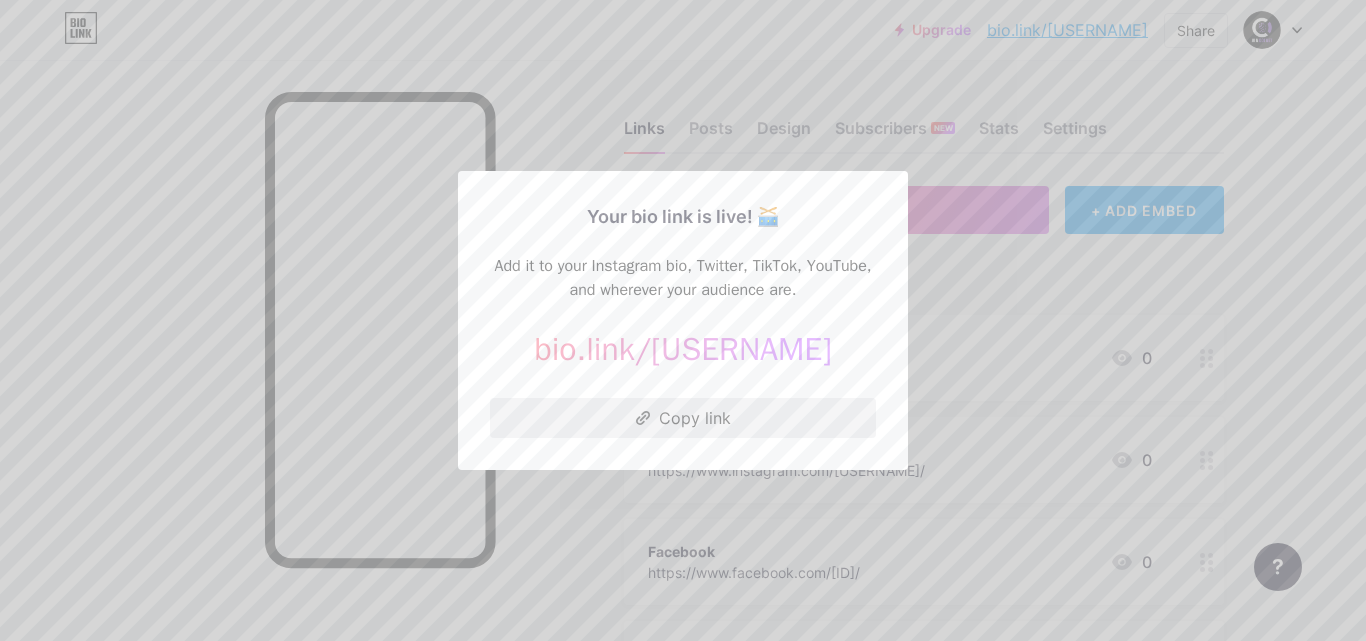 click on "Copy link" at bounding box center [683, 418] 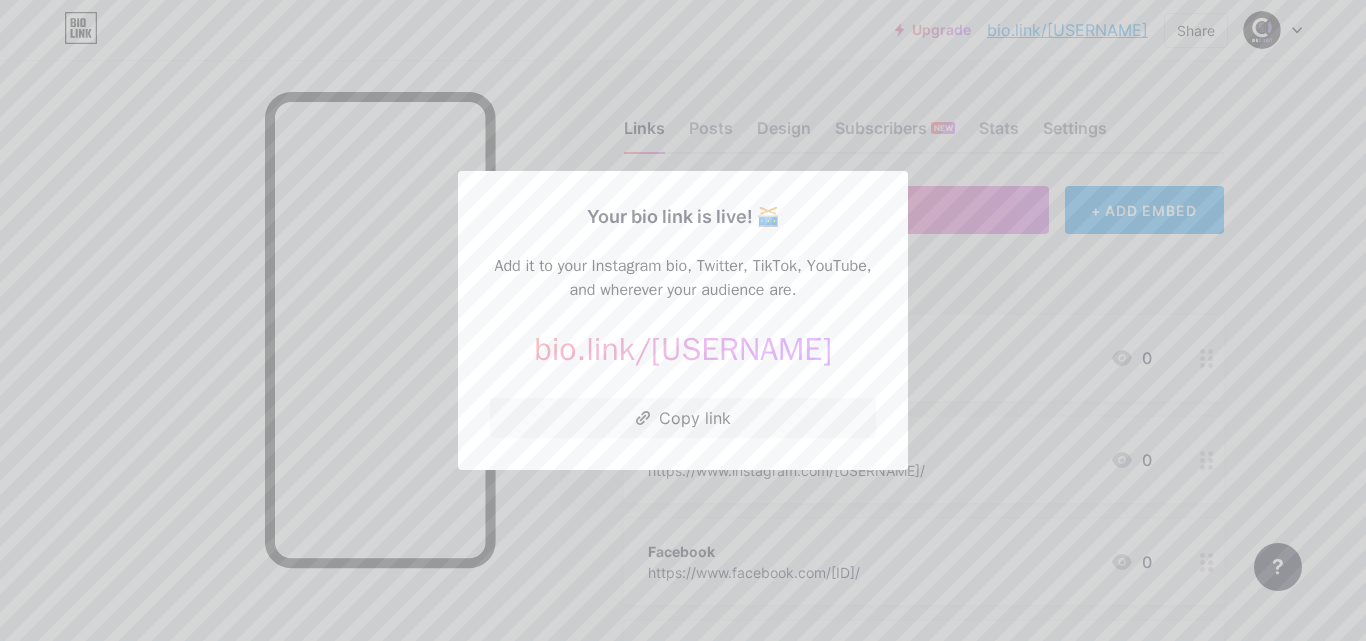 click at bounding box center (683, 320) 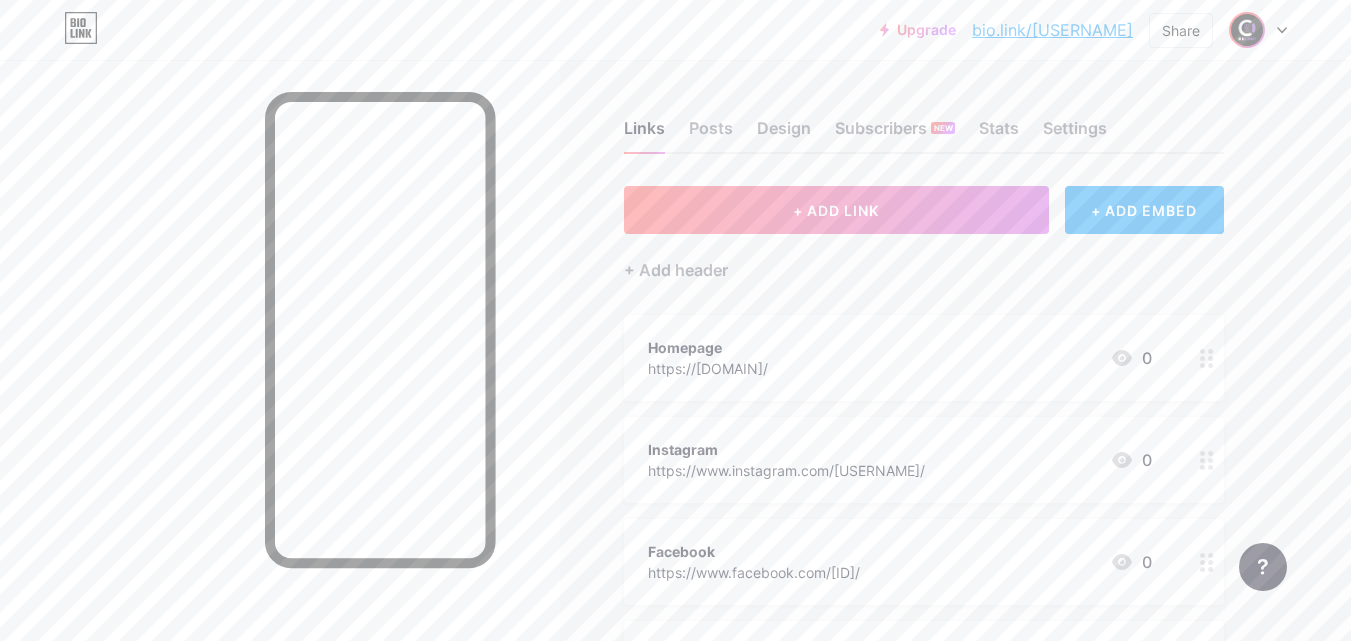 click at bounding box center [1247, 30] 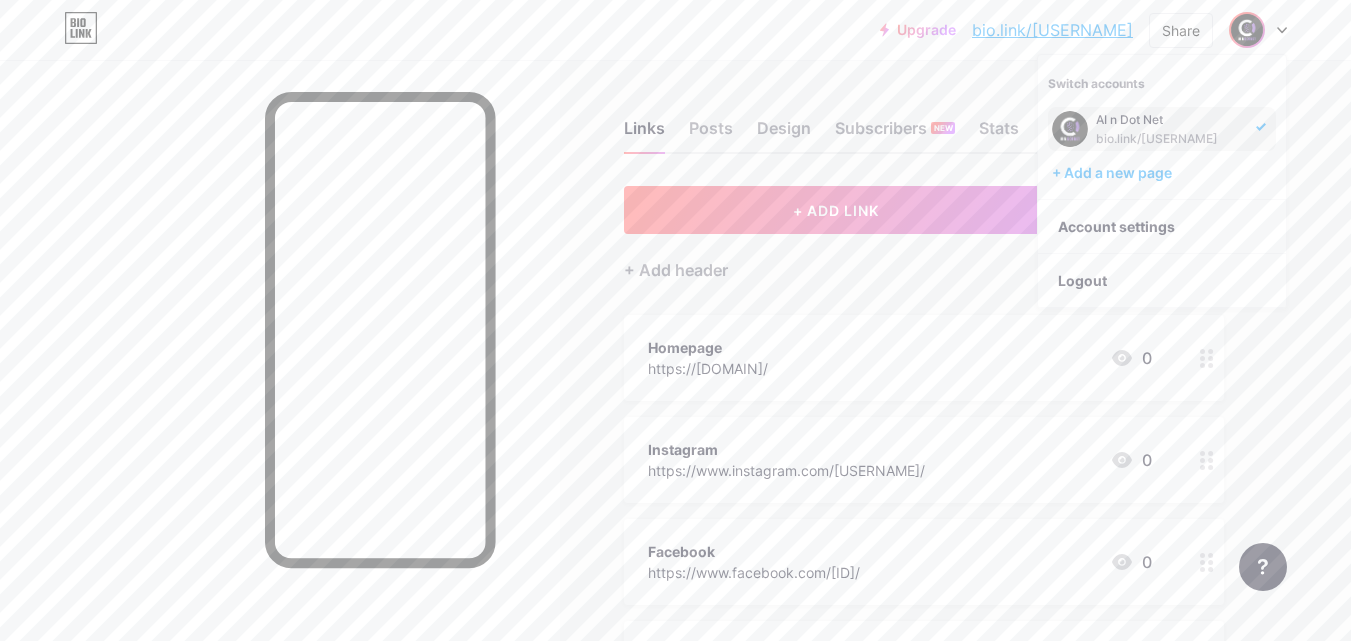 click on "AI n Dot Net" at bounding box center (1170, 120) 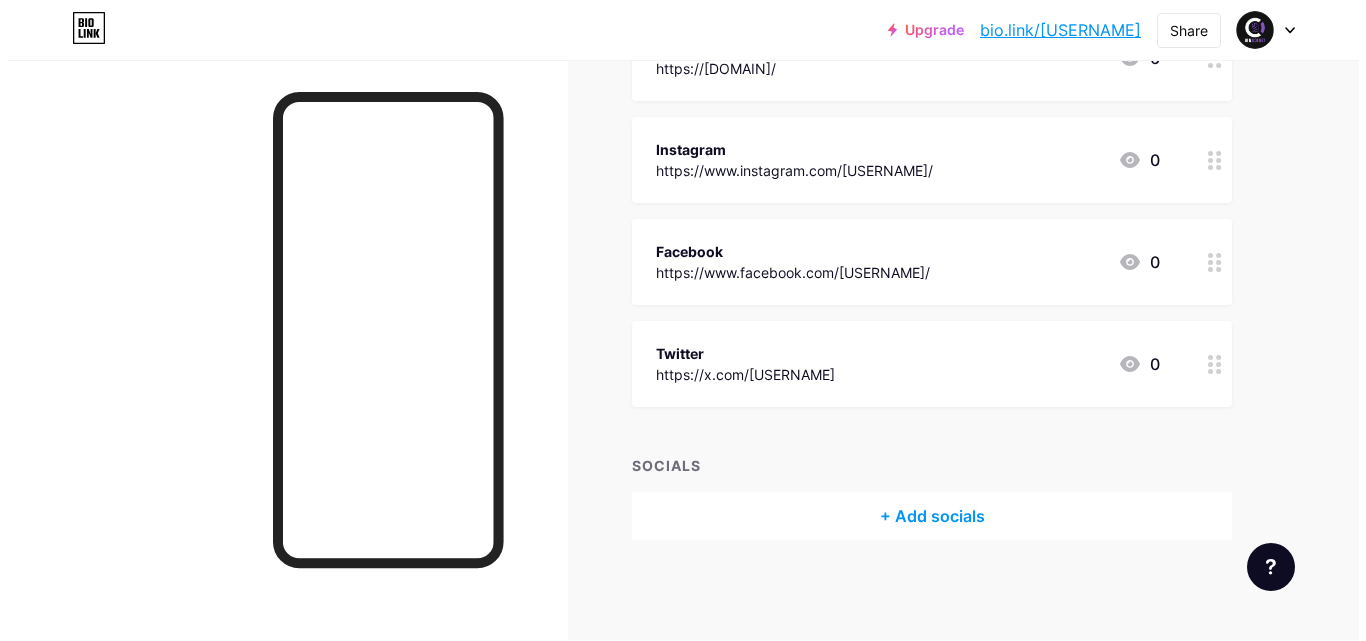 scroll, scrollTop: 298, scrollLeft: 0, axis: vertical 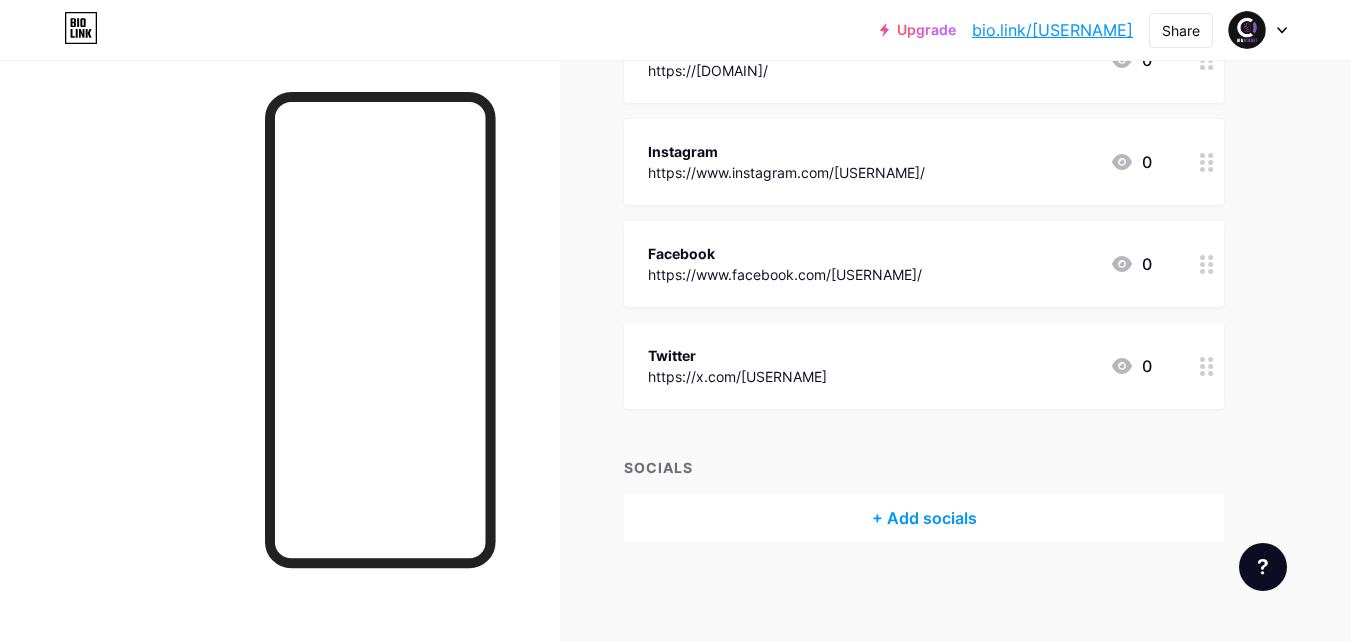 click on "+ Add socials" at bounding box center [924, 518] 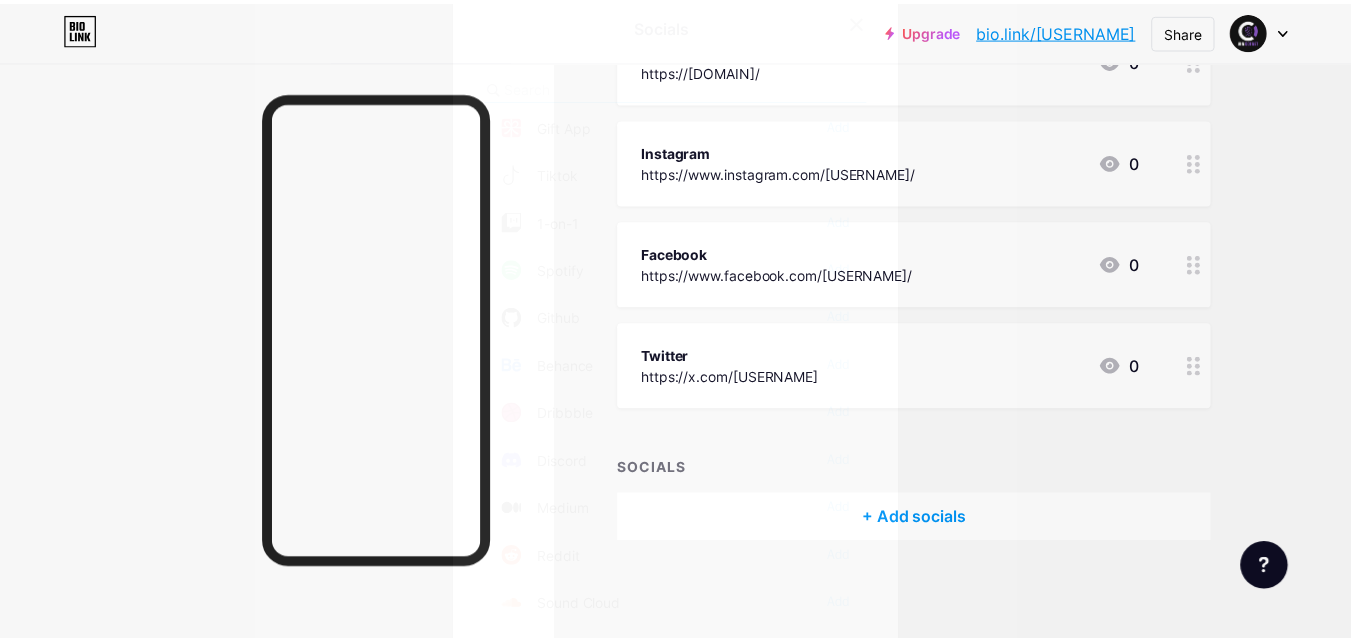 scroll, scrollTop: 0, scrollLeft: 0, axis: both 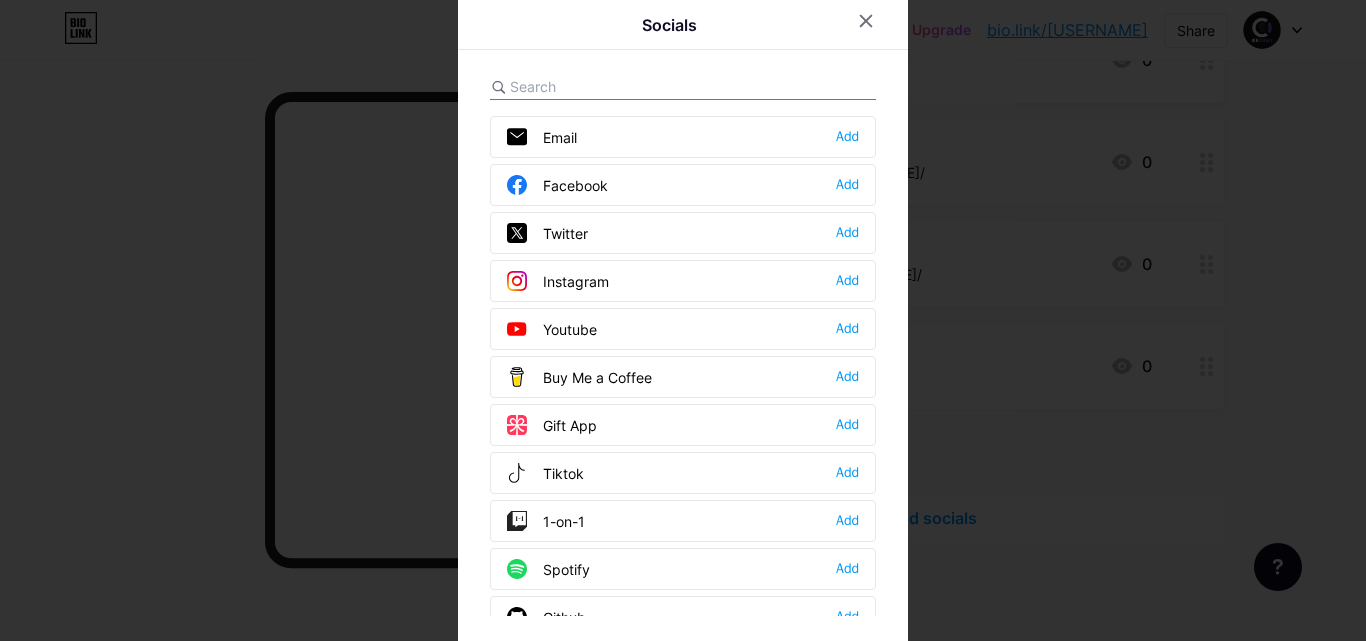 click on "Youtube" at bounding box center (552, 329) 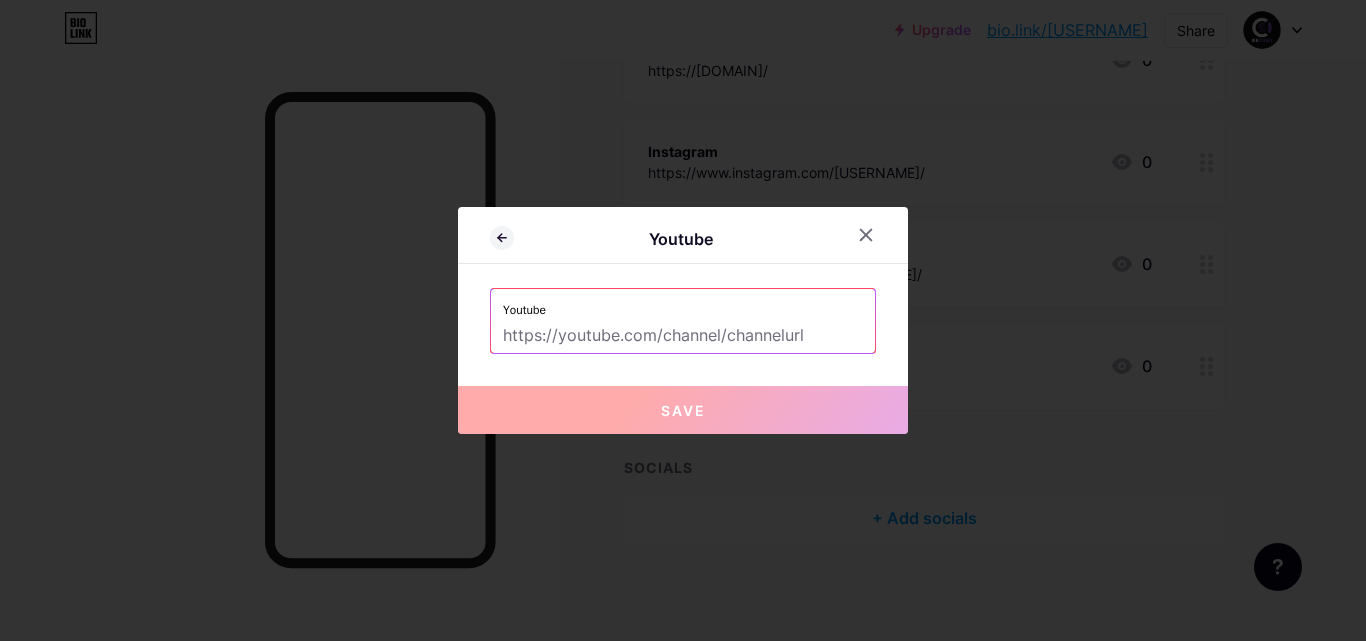 click at bounding box center (683, 336) 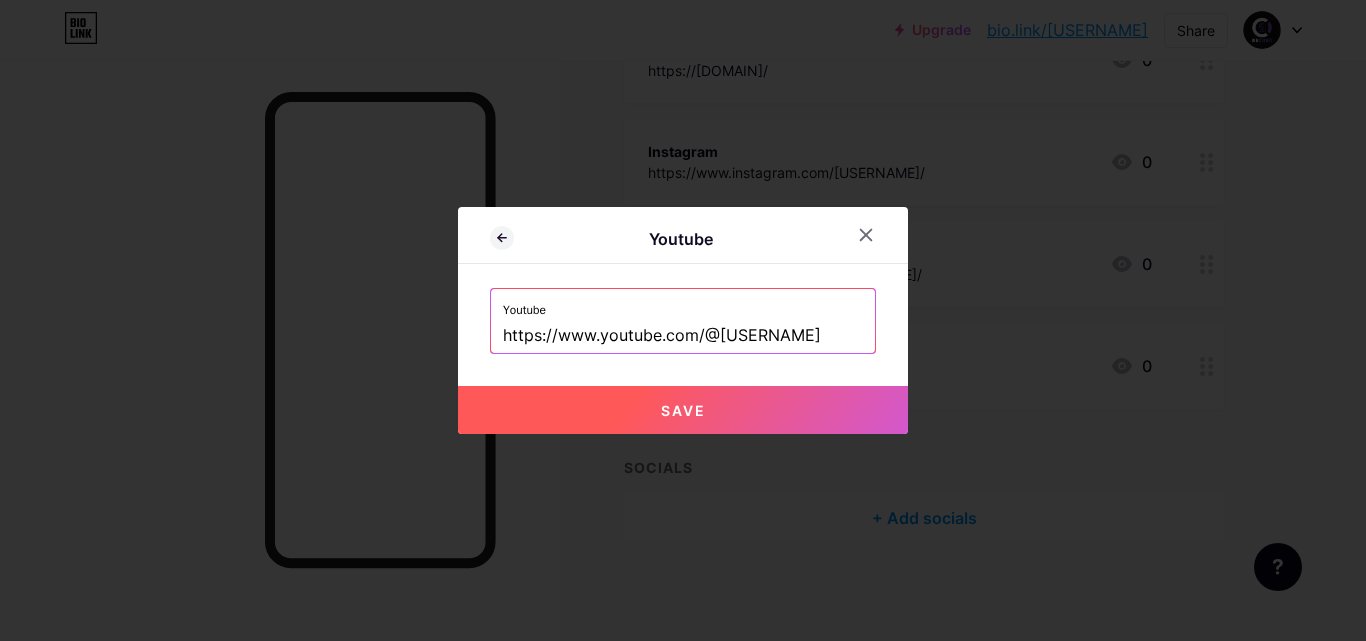type on "https://www.youtube.com/@AInDotNet" 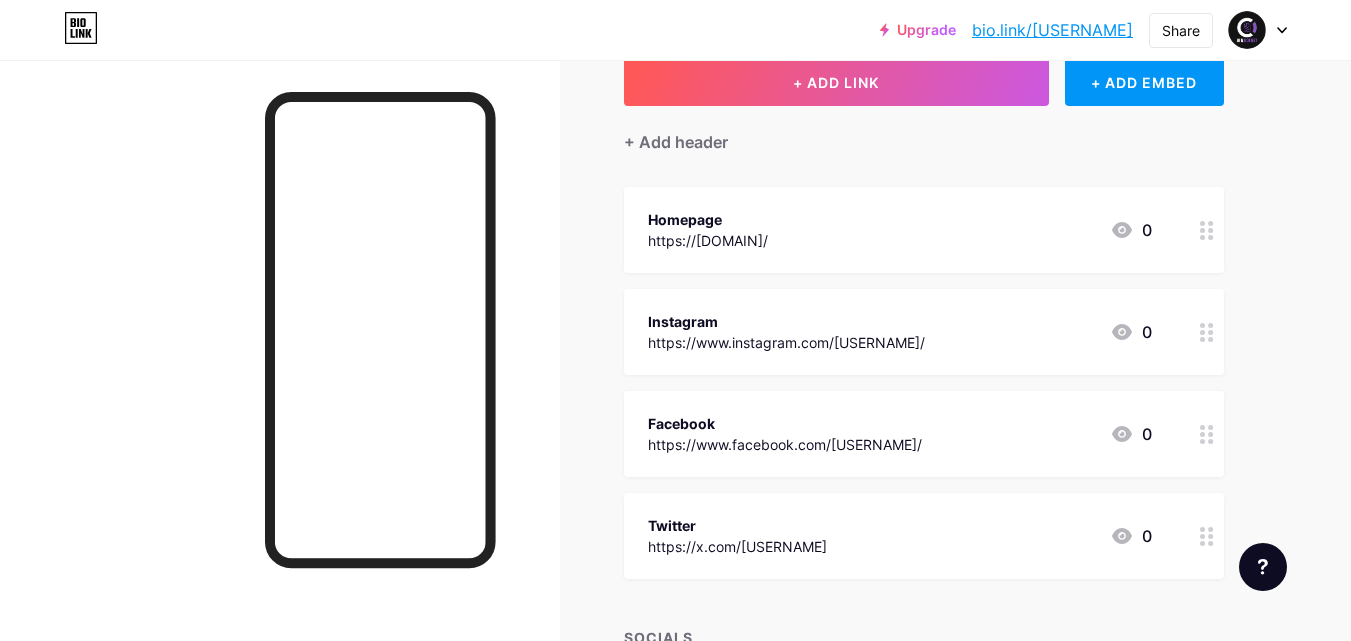 scroll, scrollTop: 0, scrollLeft: 0, axis: both 